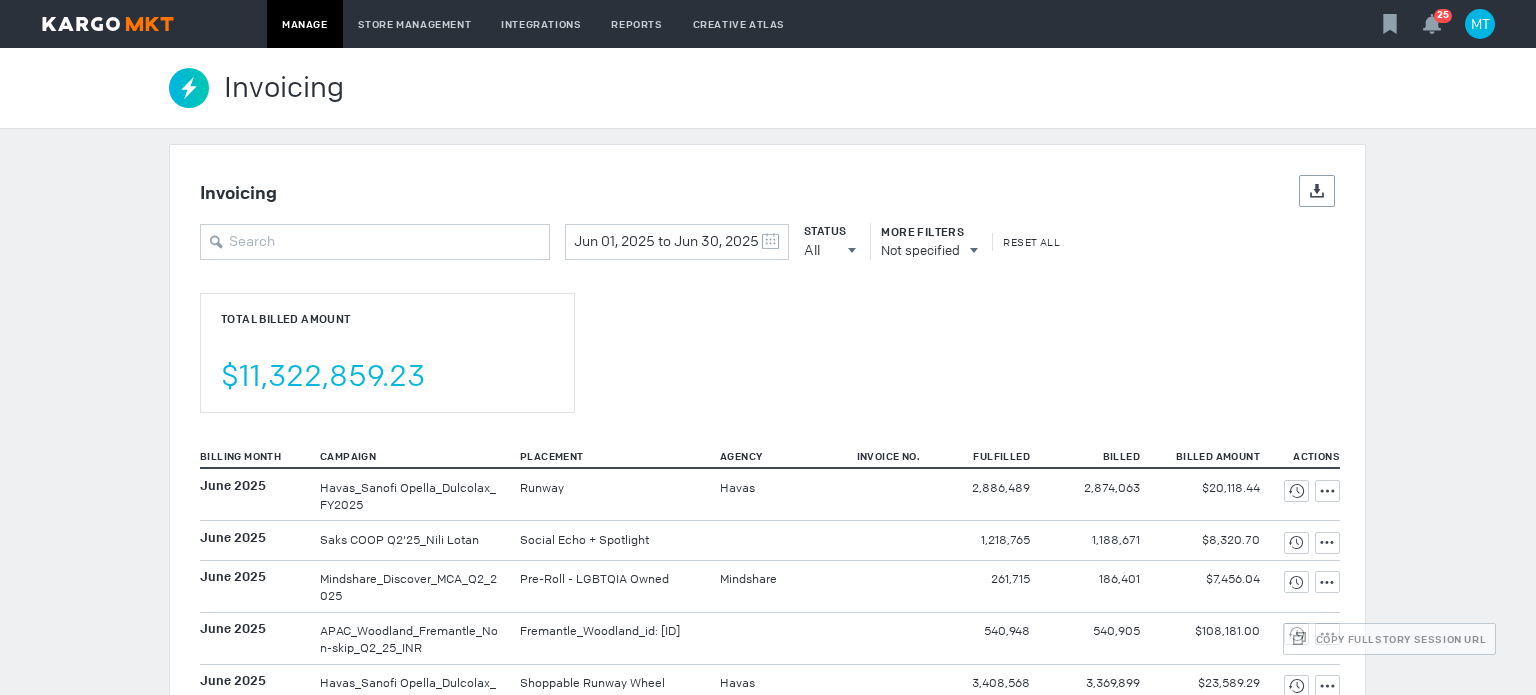 scroll, scrollTop: 0, scrollLeft: 0, axis: both 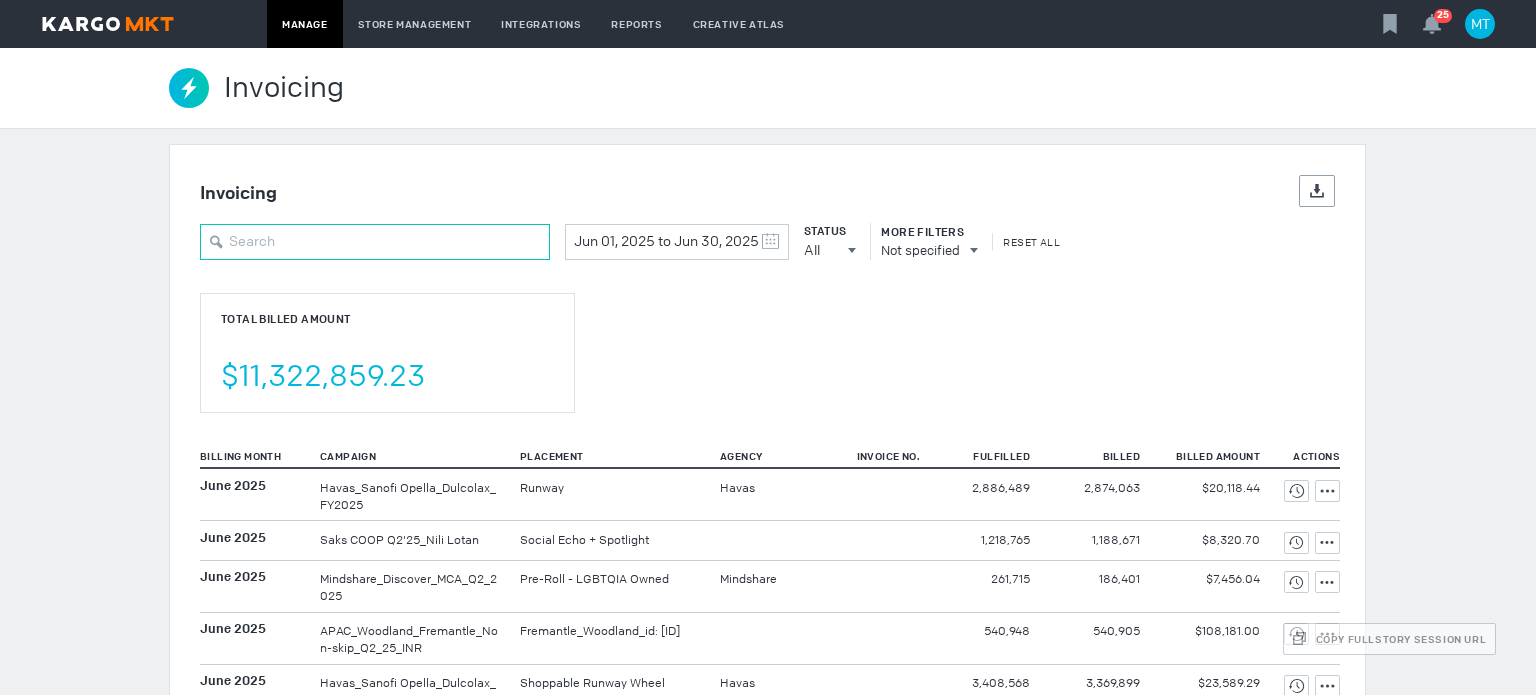 click at bounding box center [375, 242] 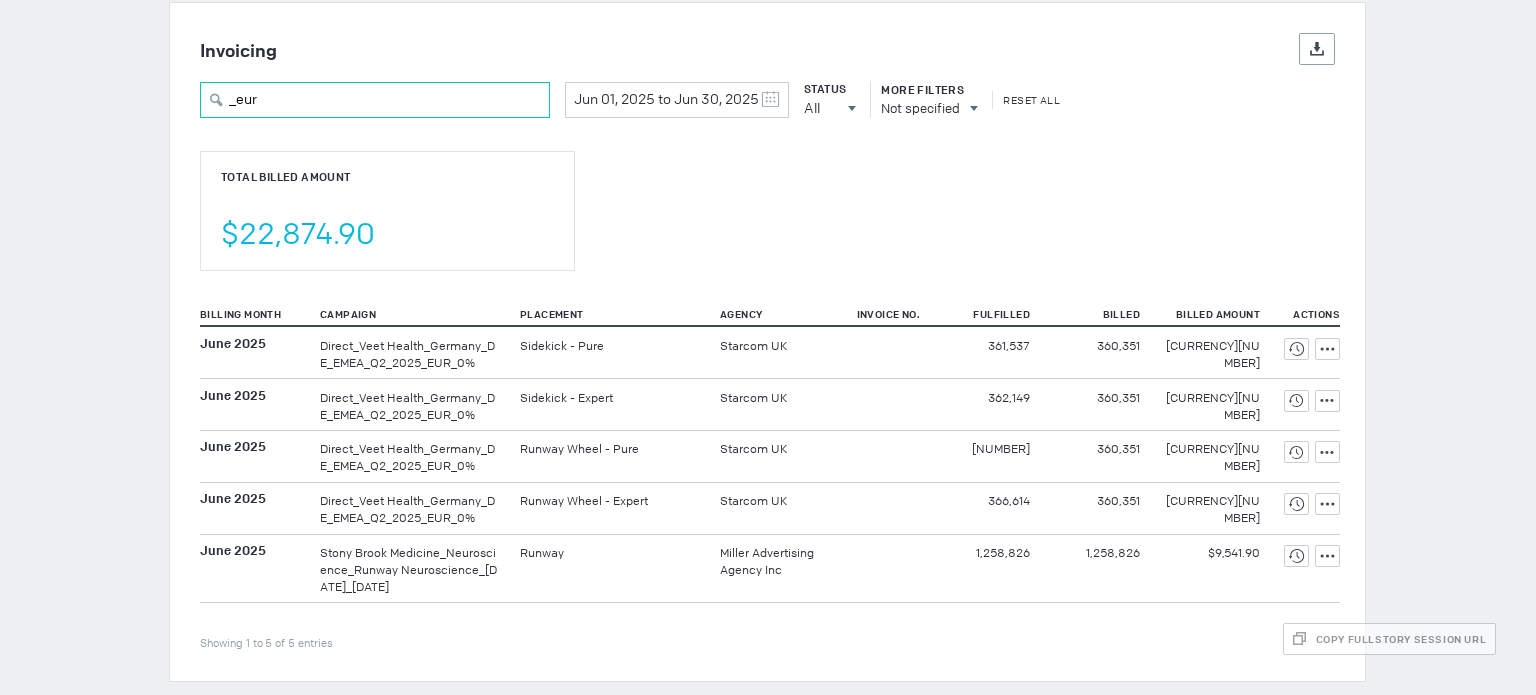 scroll, scrollTop: 0, scrollLeft: 0, axis: both 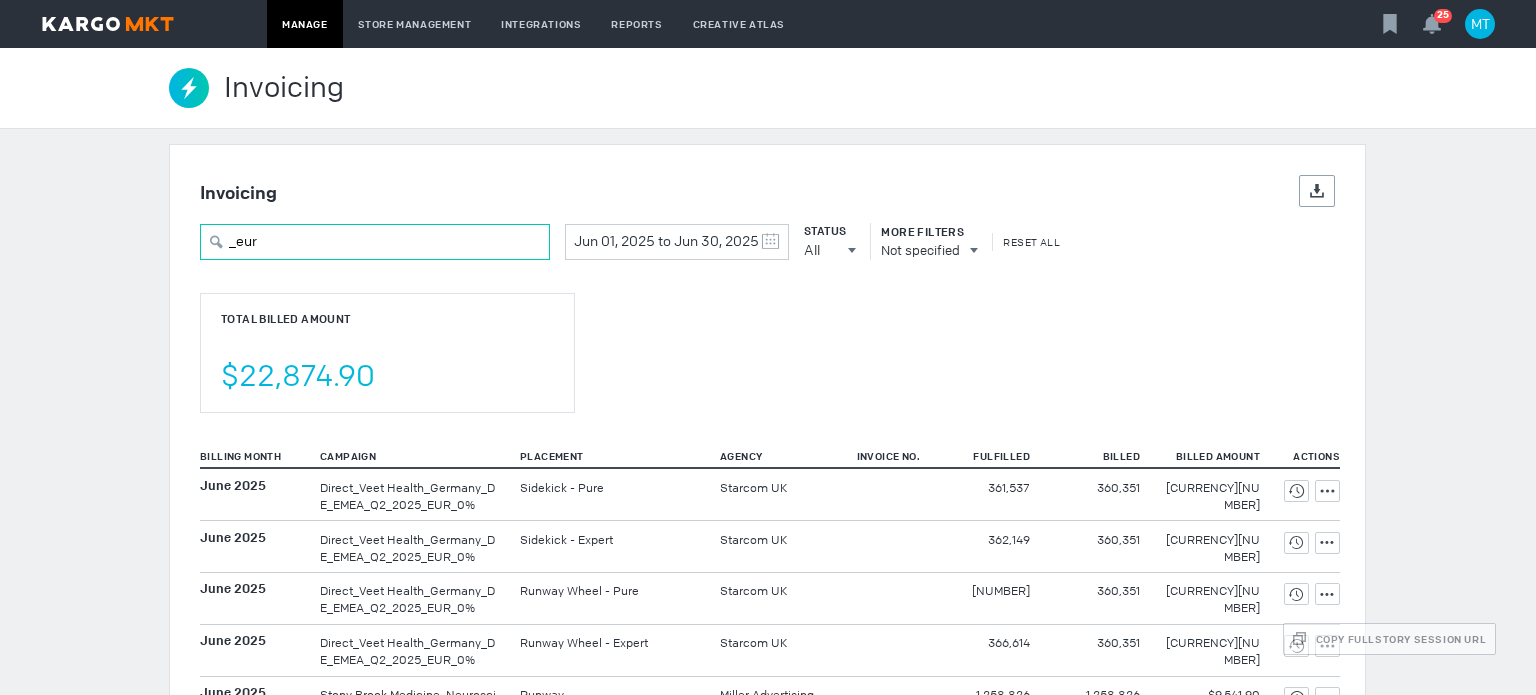 click on "_eur" at bounding box center [375, 242] 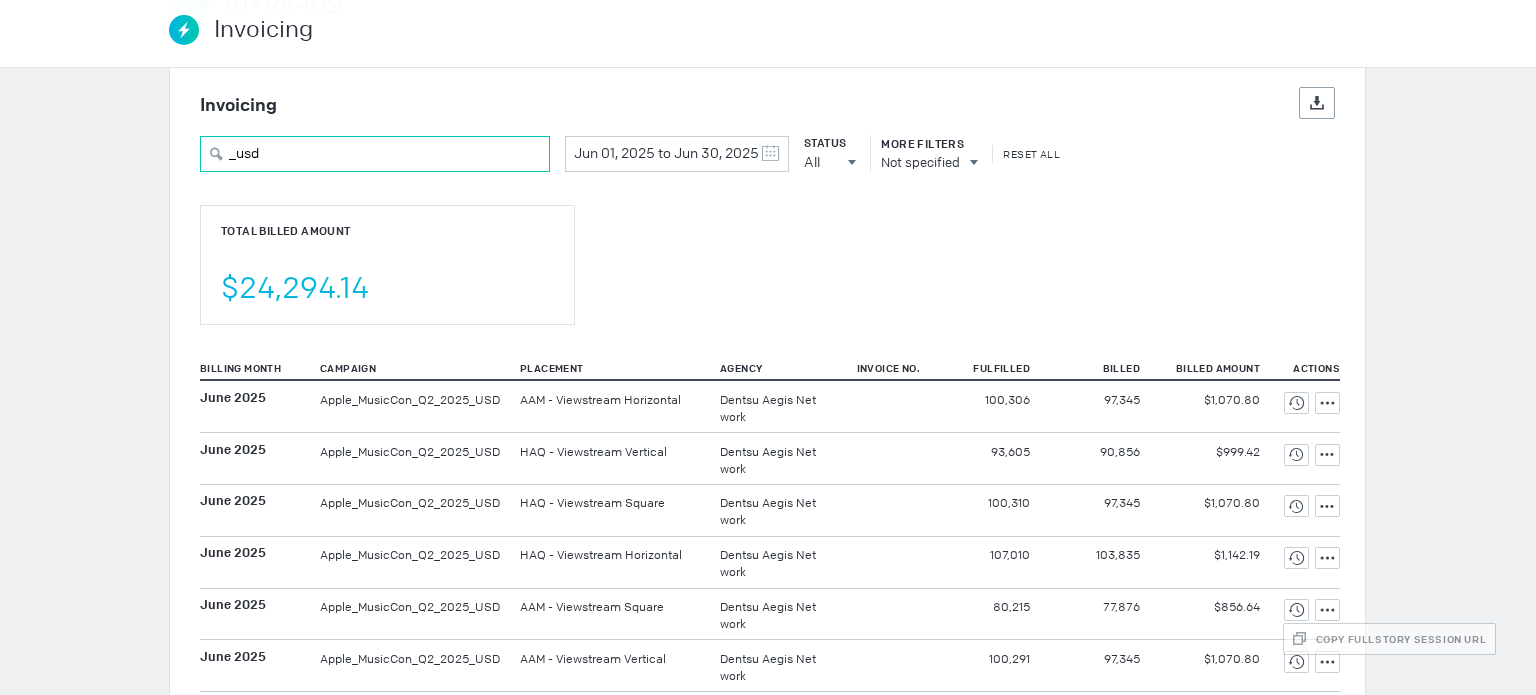 scroll, scrollTop: 0, scrollLeft: 0, axis: both 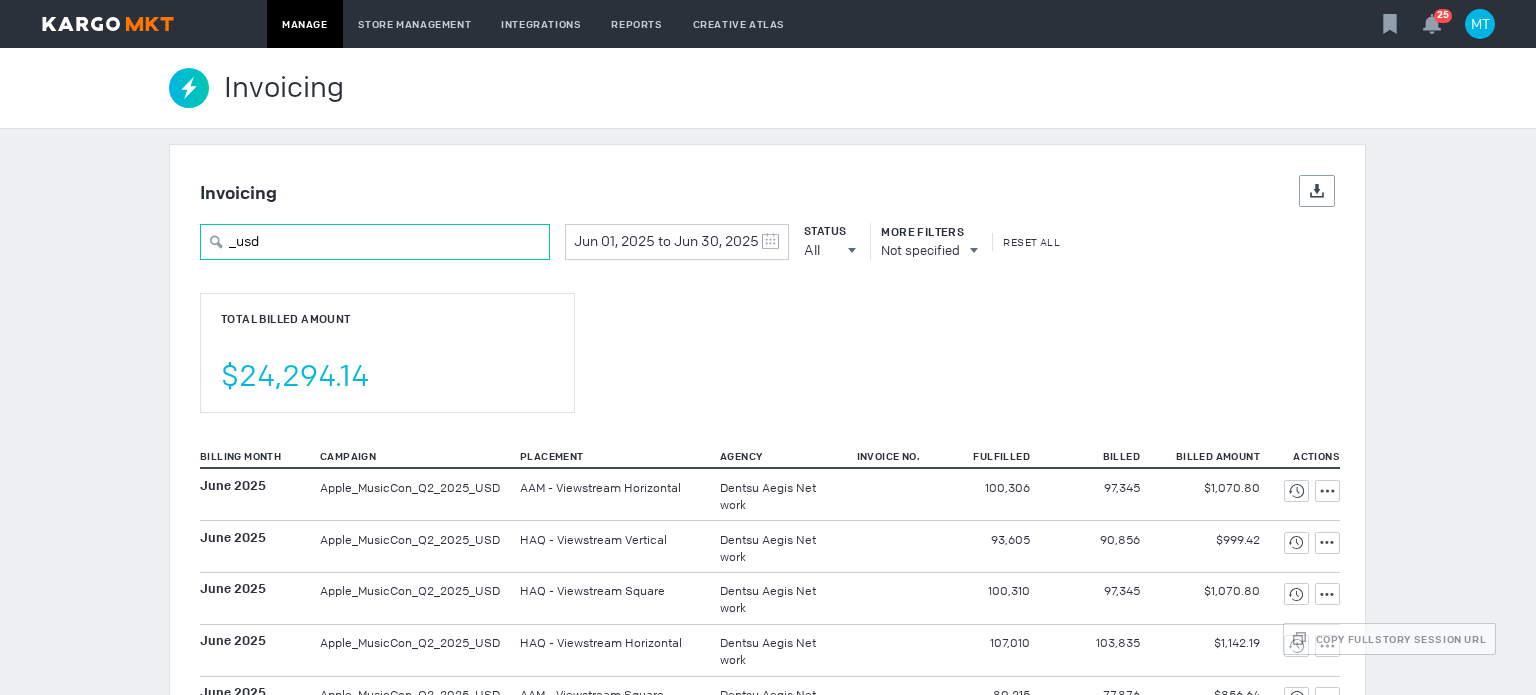 click on "_usd" at bounding box center (375, 242) 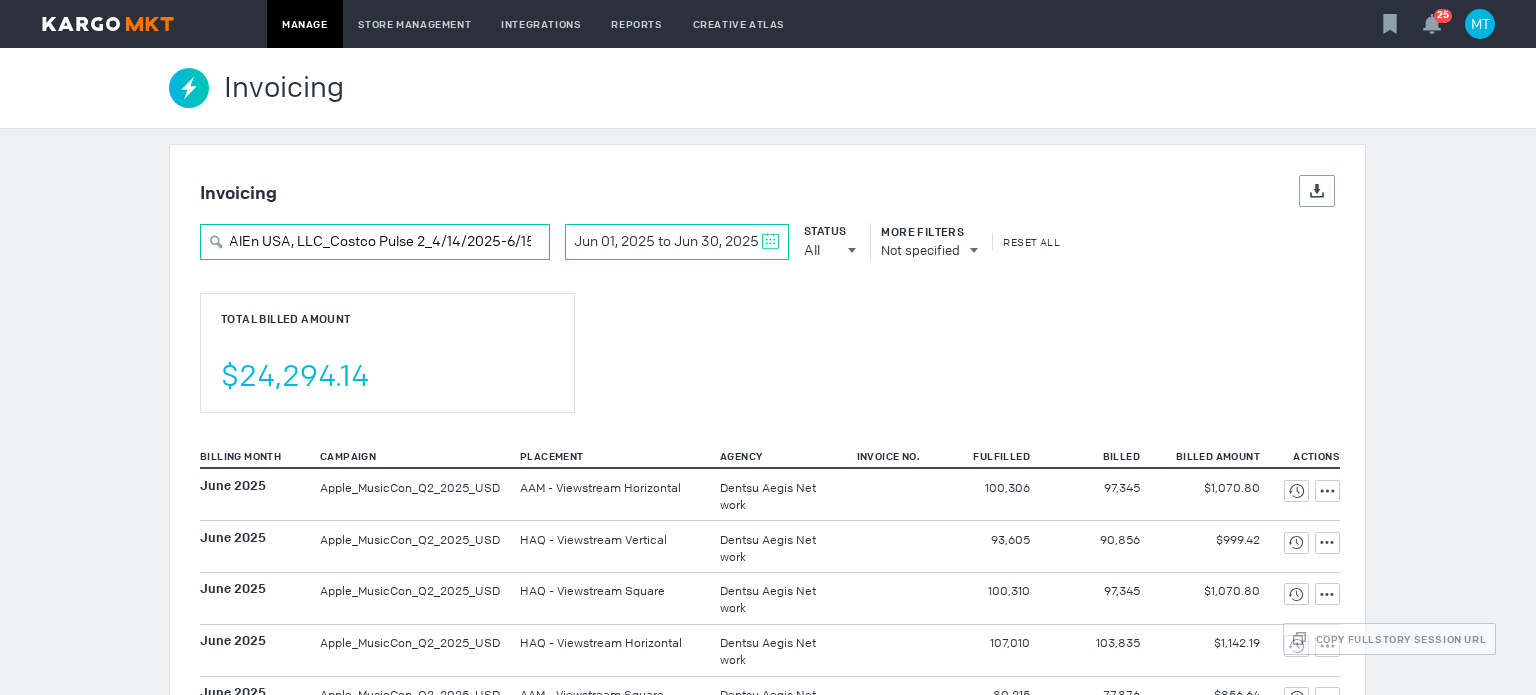 scroll, scrollTop: 0, scrollLeft: 39, axis: horizontal 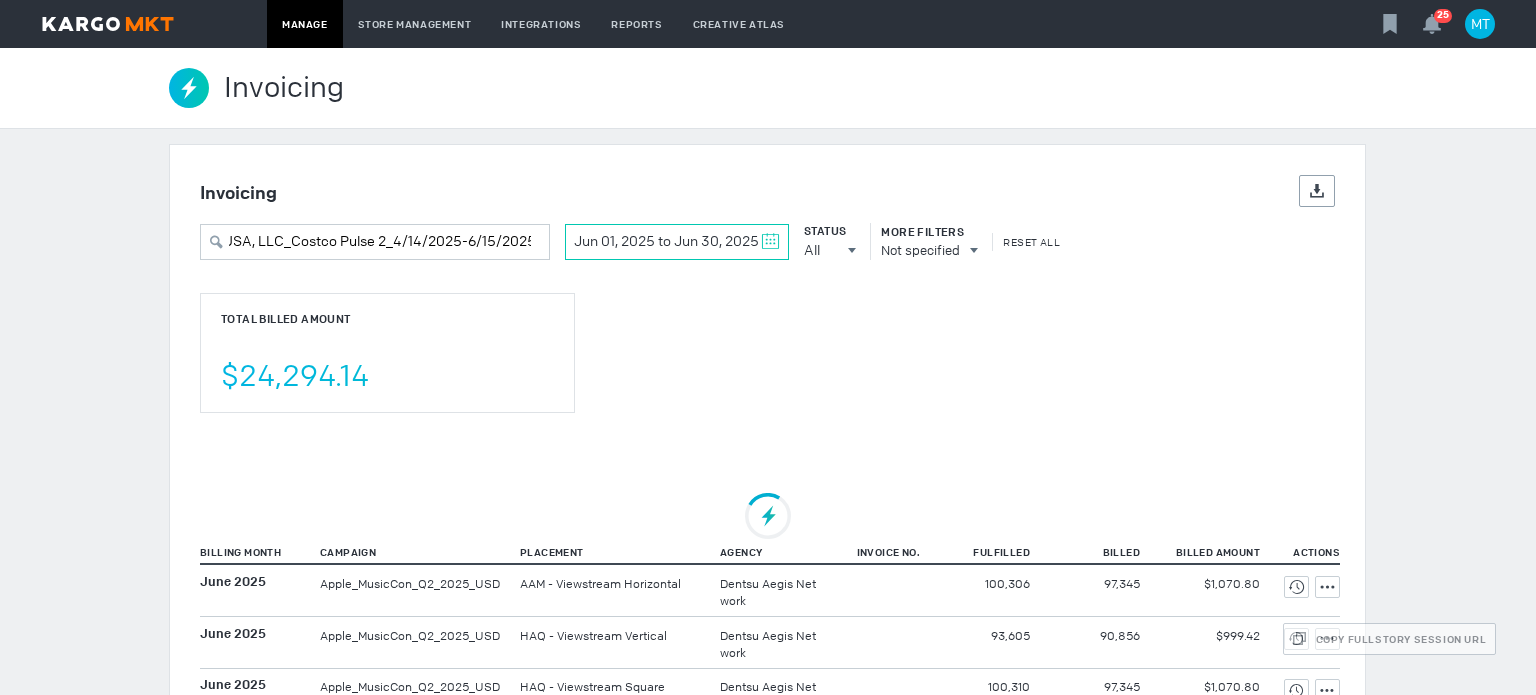 click at bounding box center (770, 241) 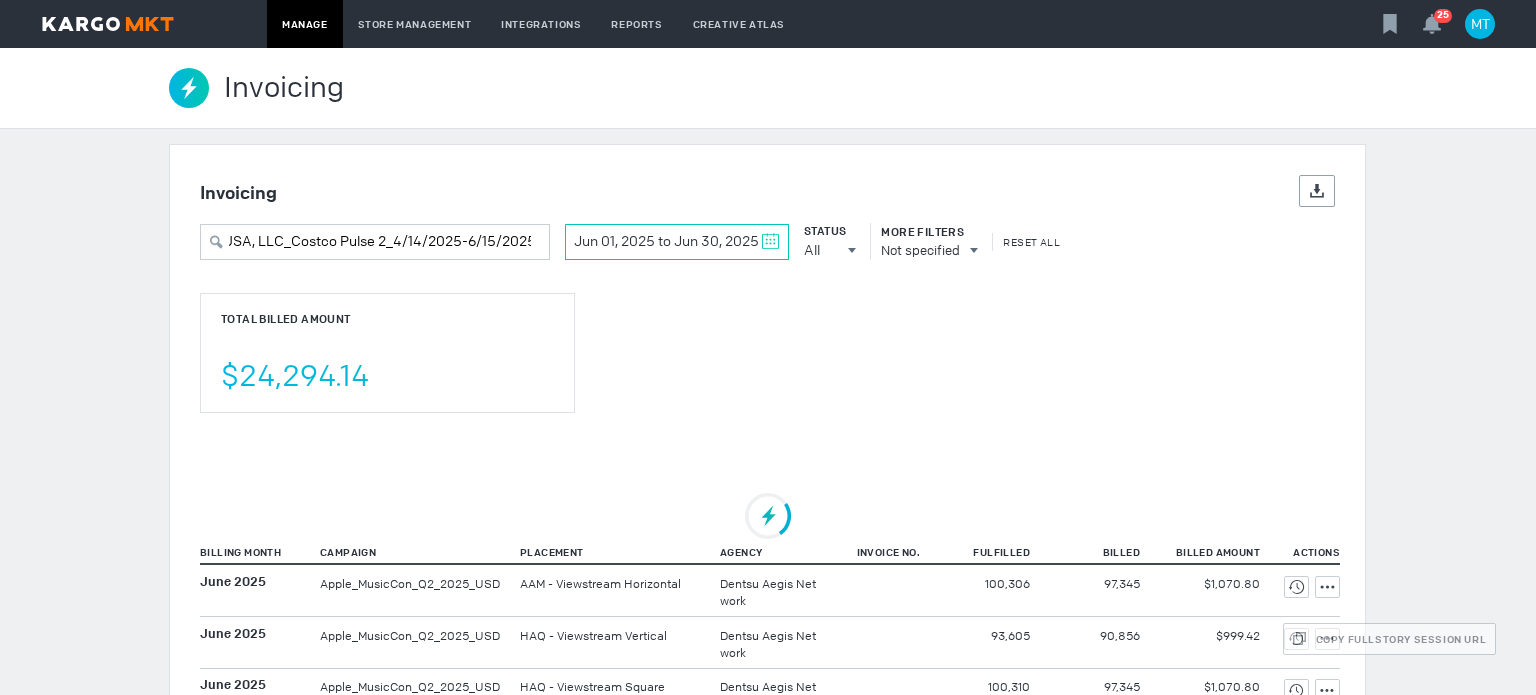 scroll, scrollTop: 0, scrollLeft: 0, axis: both 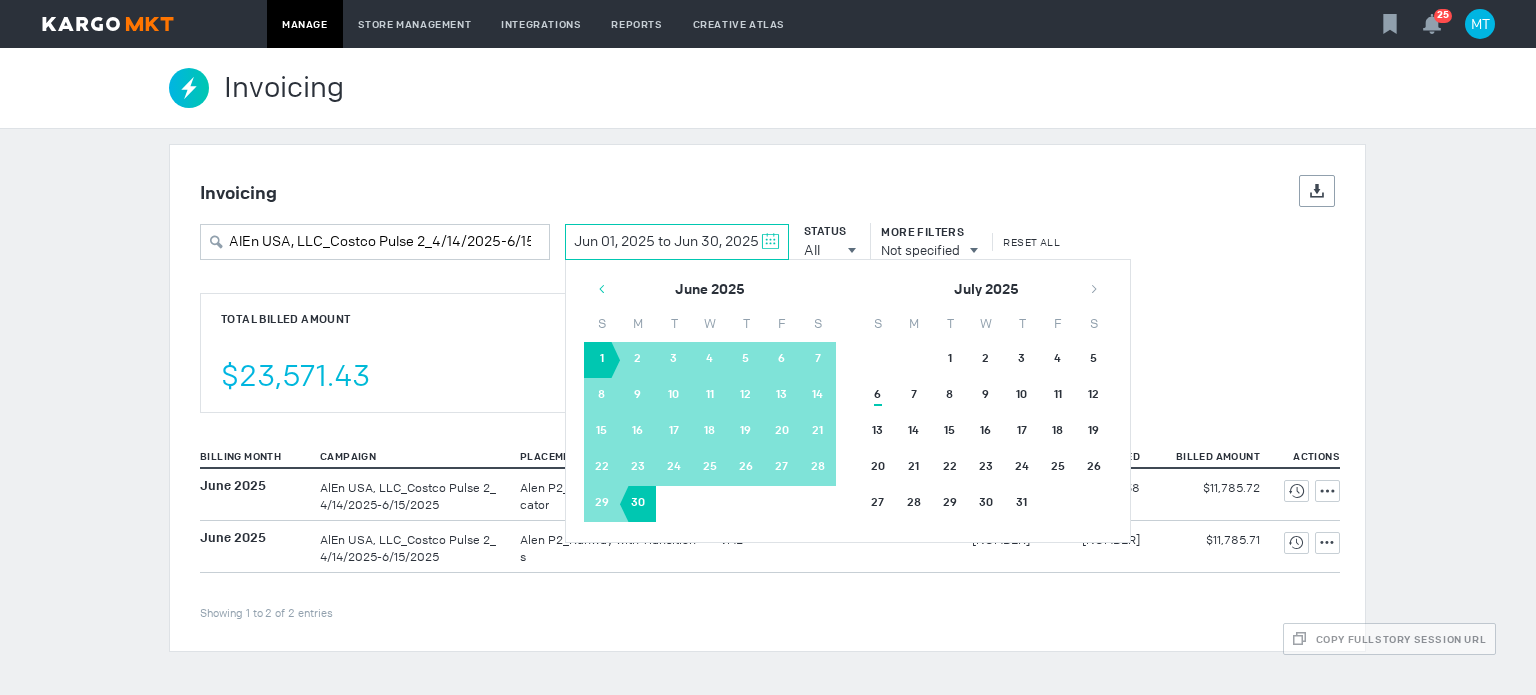 click at bounding box center (602, 289) 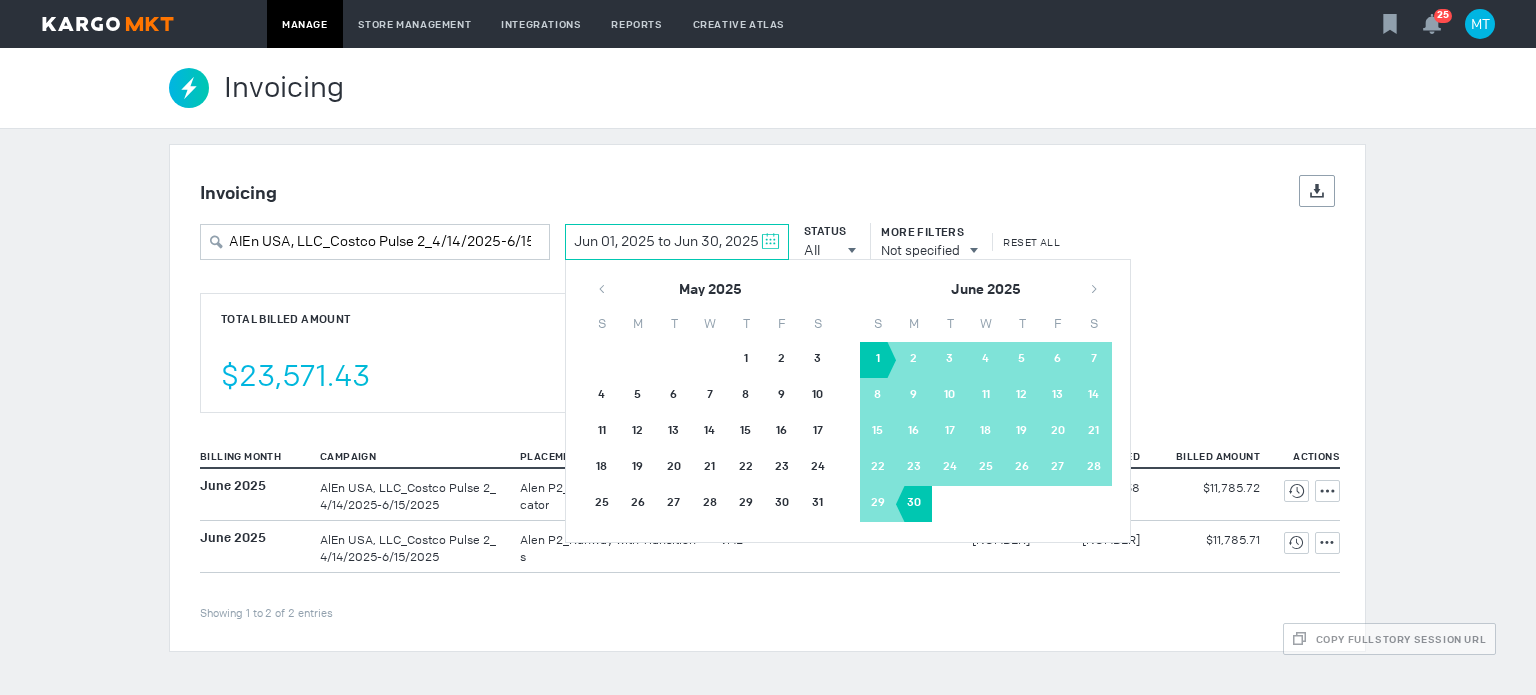 click on "1" at bounding box center (746, 360) 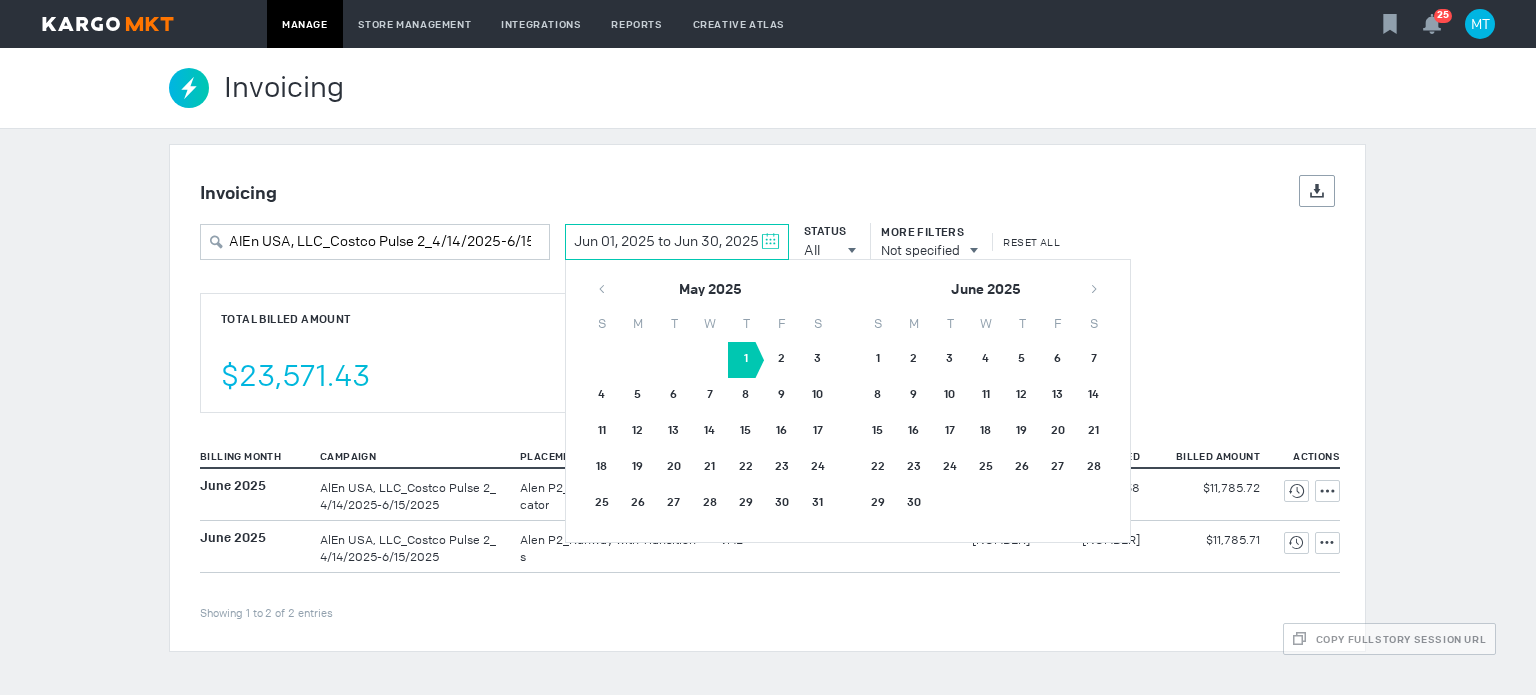 click on "30" at bounding box center [746, 360] 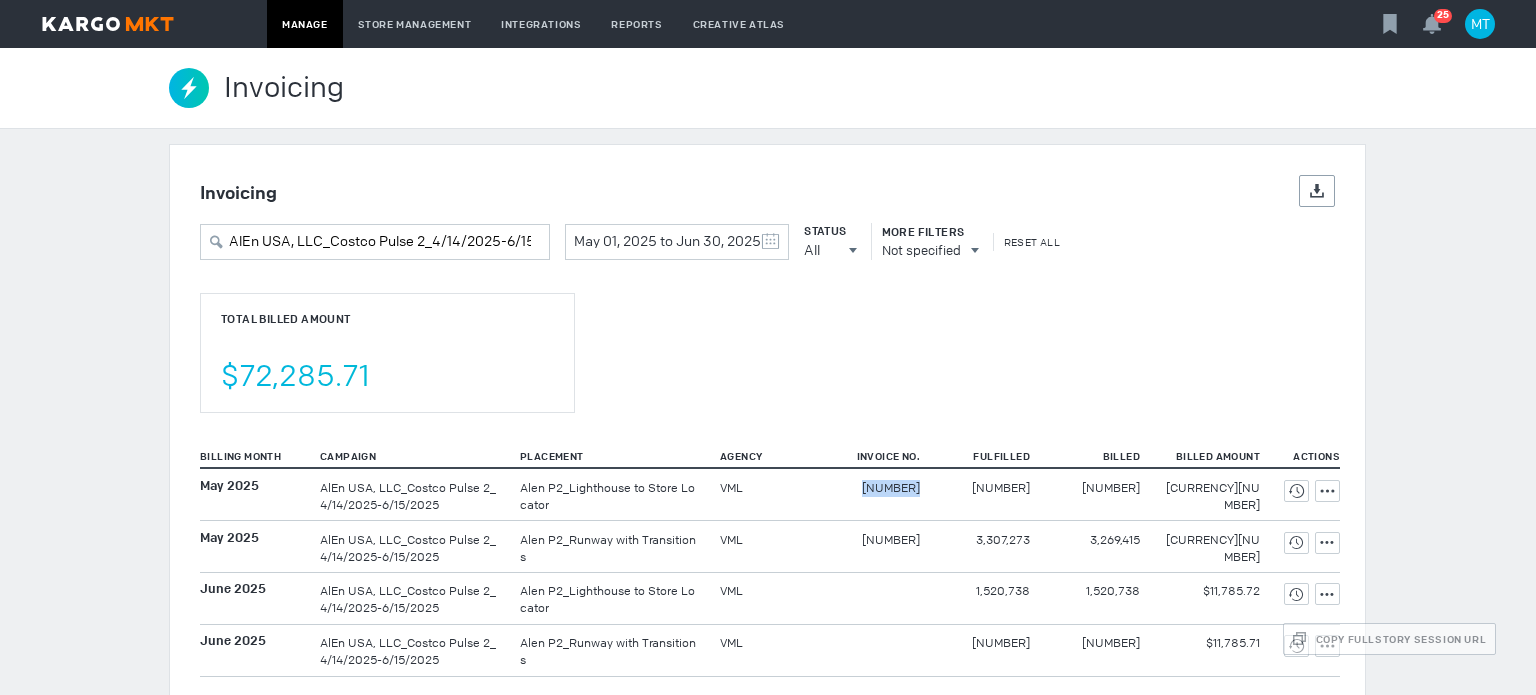 drag, startPoint x: 872, startPoint y: 495, endPoint x: 952, endPoint y: 500, distance: 80.1561 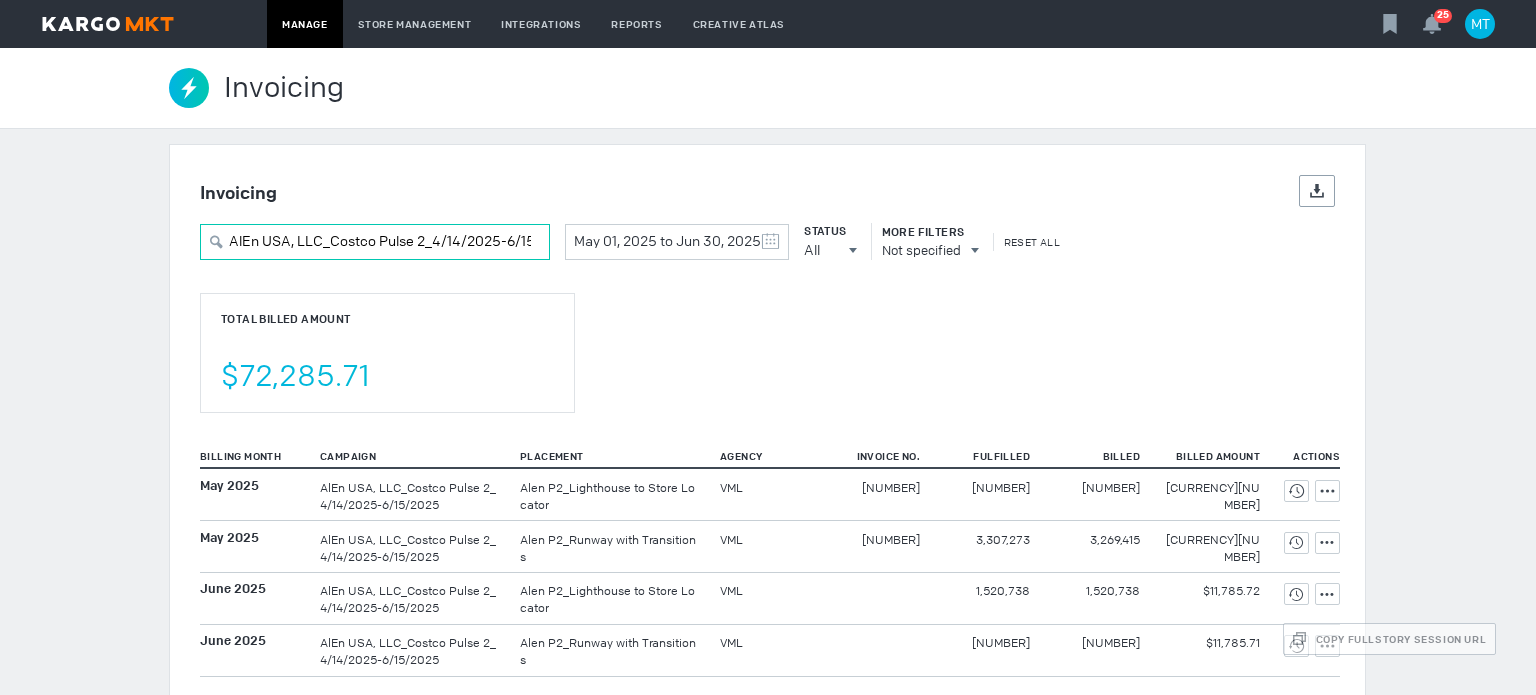 click on "AlEn USA, LLC_Costco Pulse 2_4/14/2025-6/15/2025" at bounding box center (375, 242) 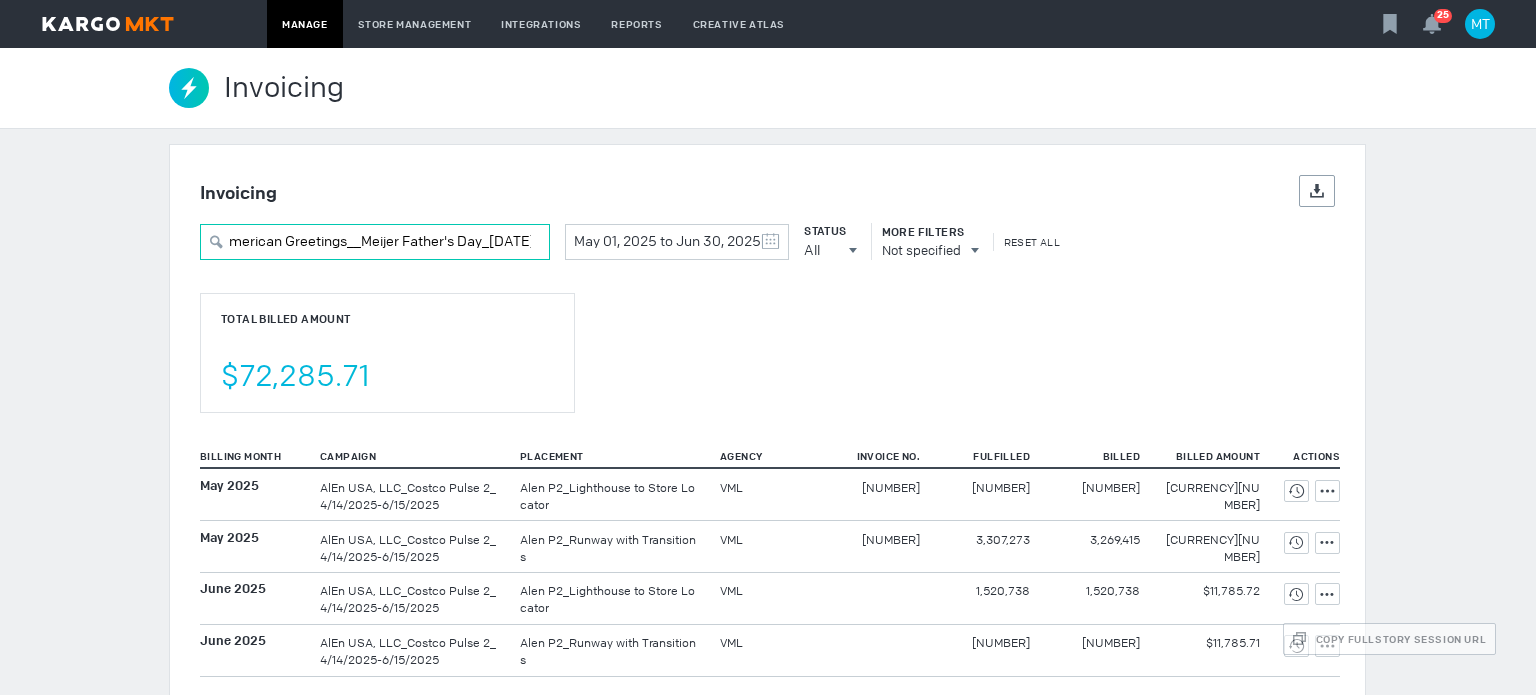 scroll, scrollTop: 0, scrollLeft: 98, axis: horizontal 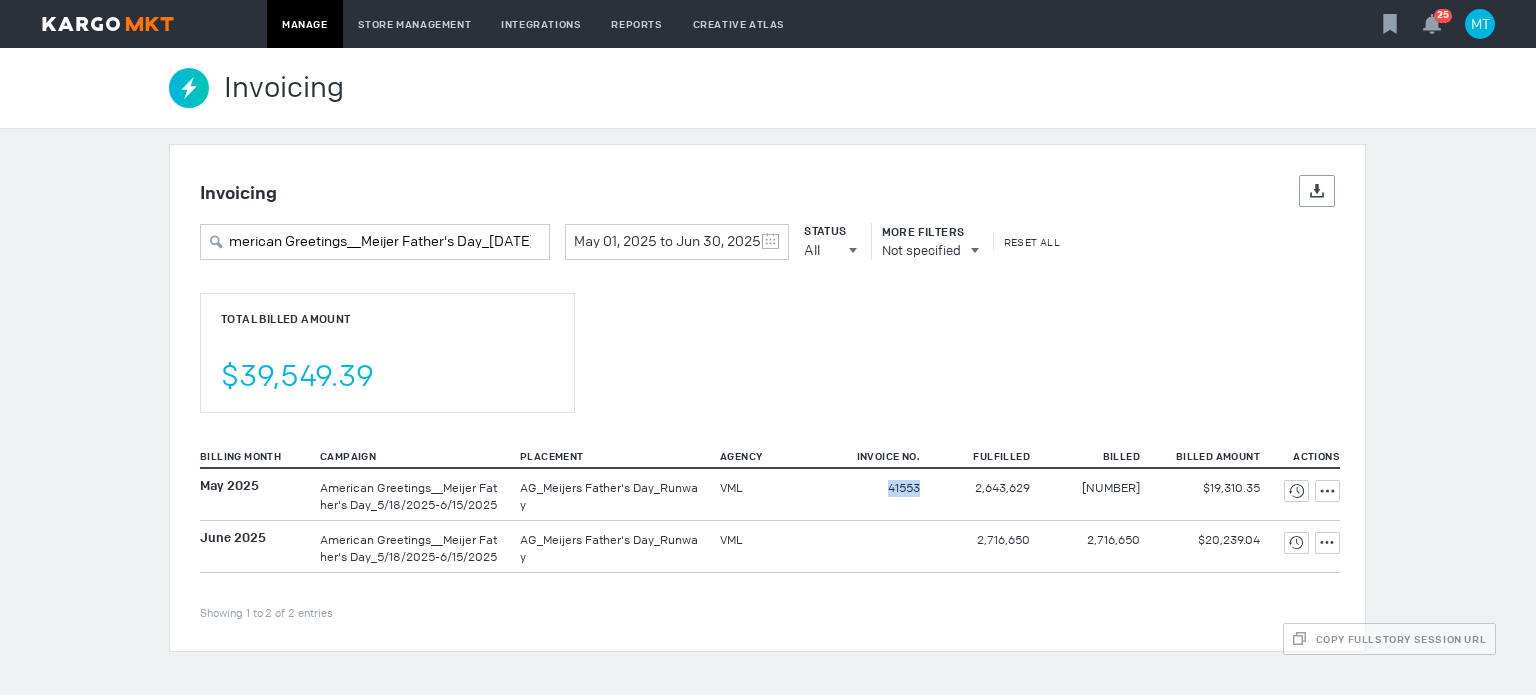 click on "May 2025  American Greetings__Meijer Father's Day_5/18/2025-6/15/2025 AG_Meijers Father's Day_Runway VML 41553 2,643,629 2,591,993 $19,310.35   History     Actions" at bounding box center [770, 494] 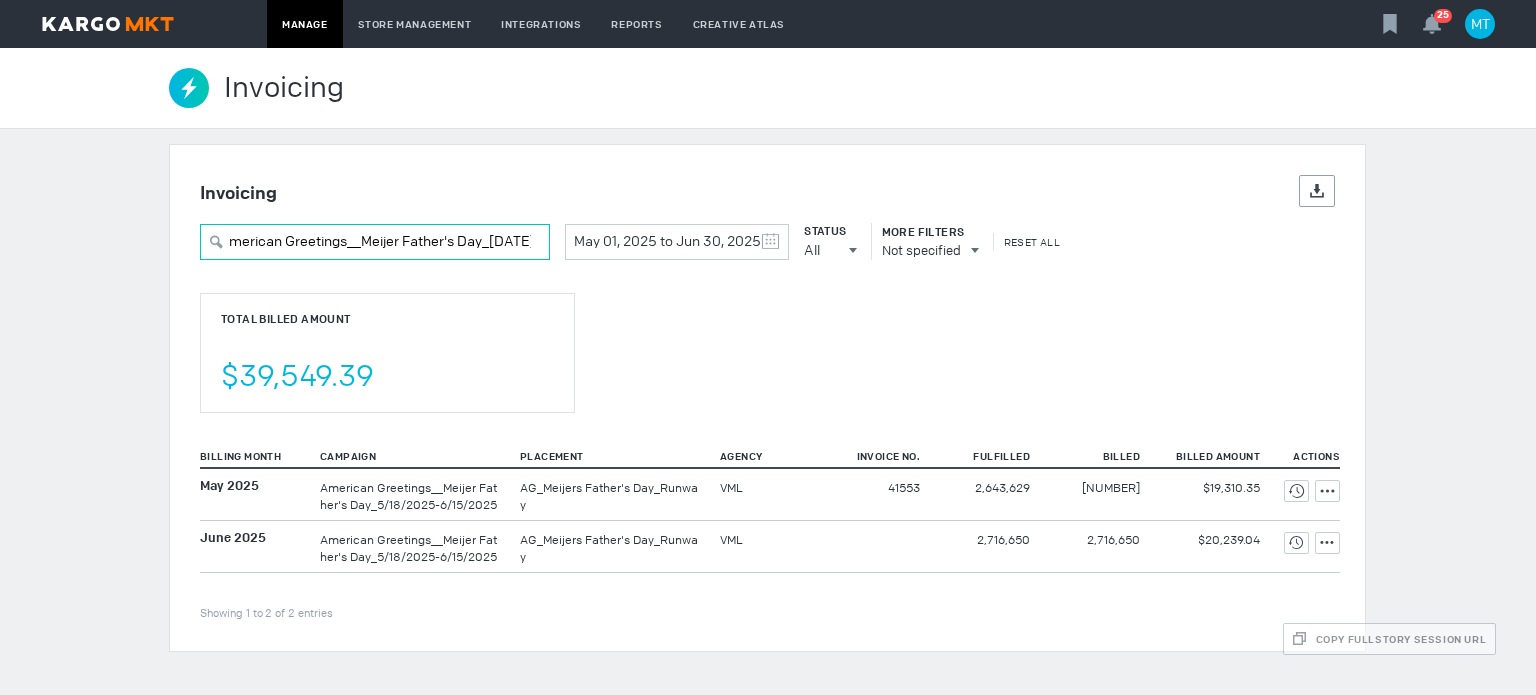 click on "merican Greetings__Meijer Father's Day_[DATE]-[DATE]" at bounding box center (375, 242) 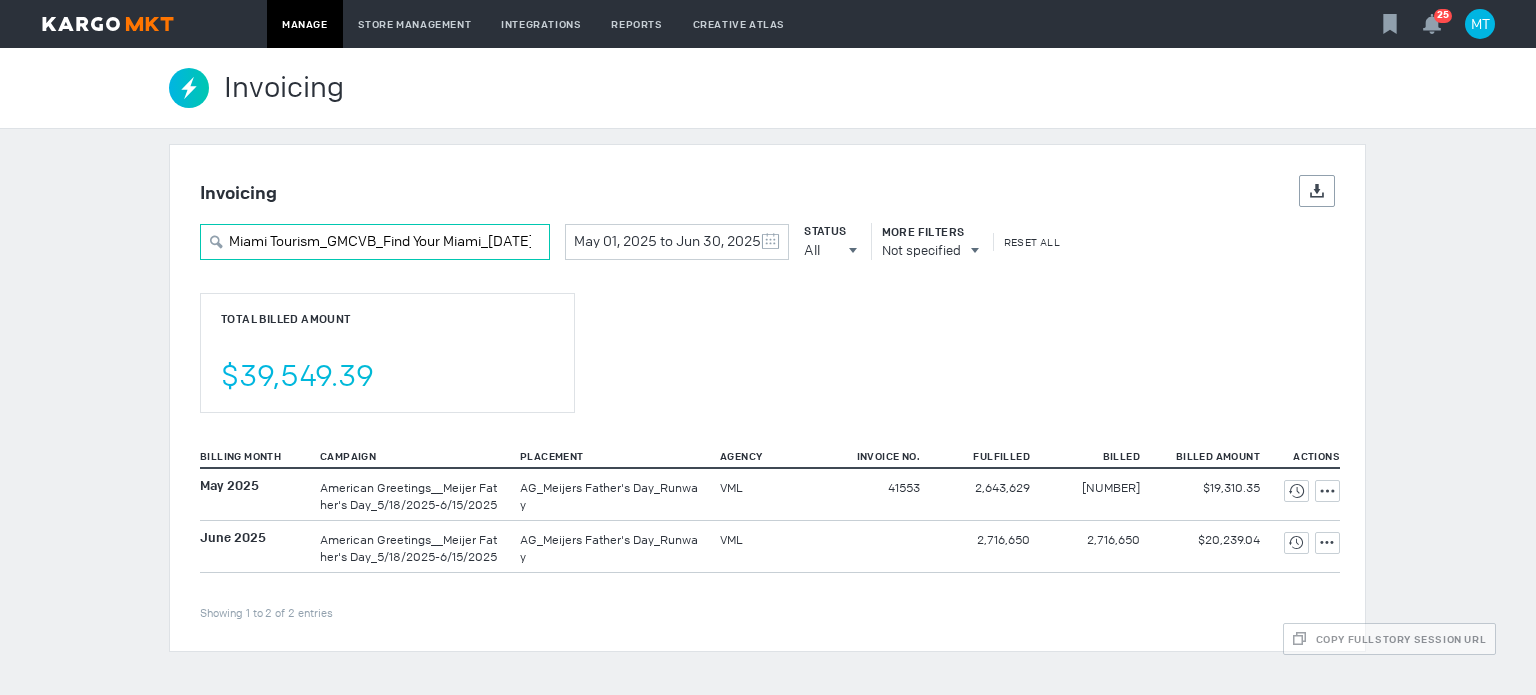 scroll, scrollTop: 0, scrollLeft: 92, axis: horizontal 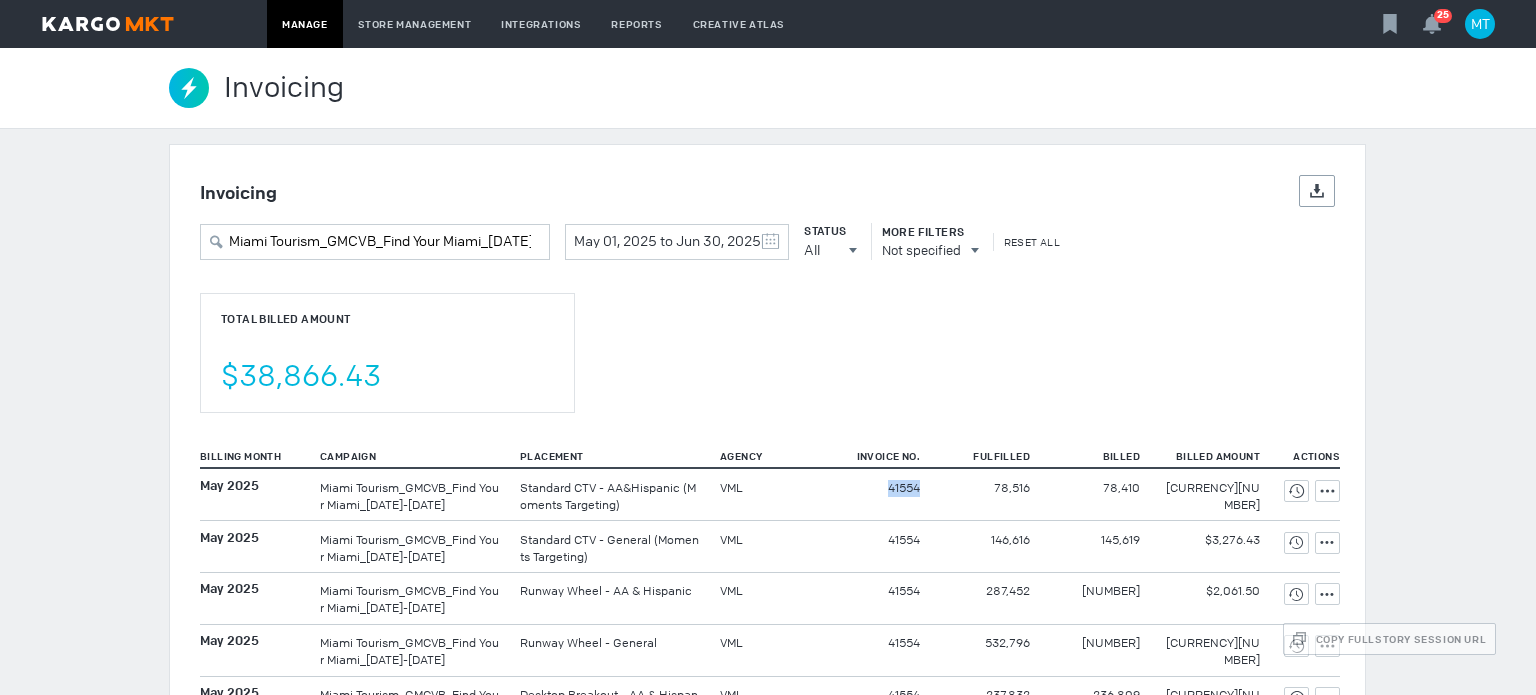drag, startPoint x: 871, startPoint y: 491, endPoint x: 930, endPoint y: 491, distance: 59 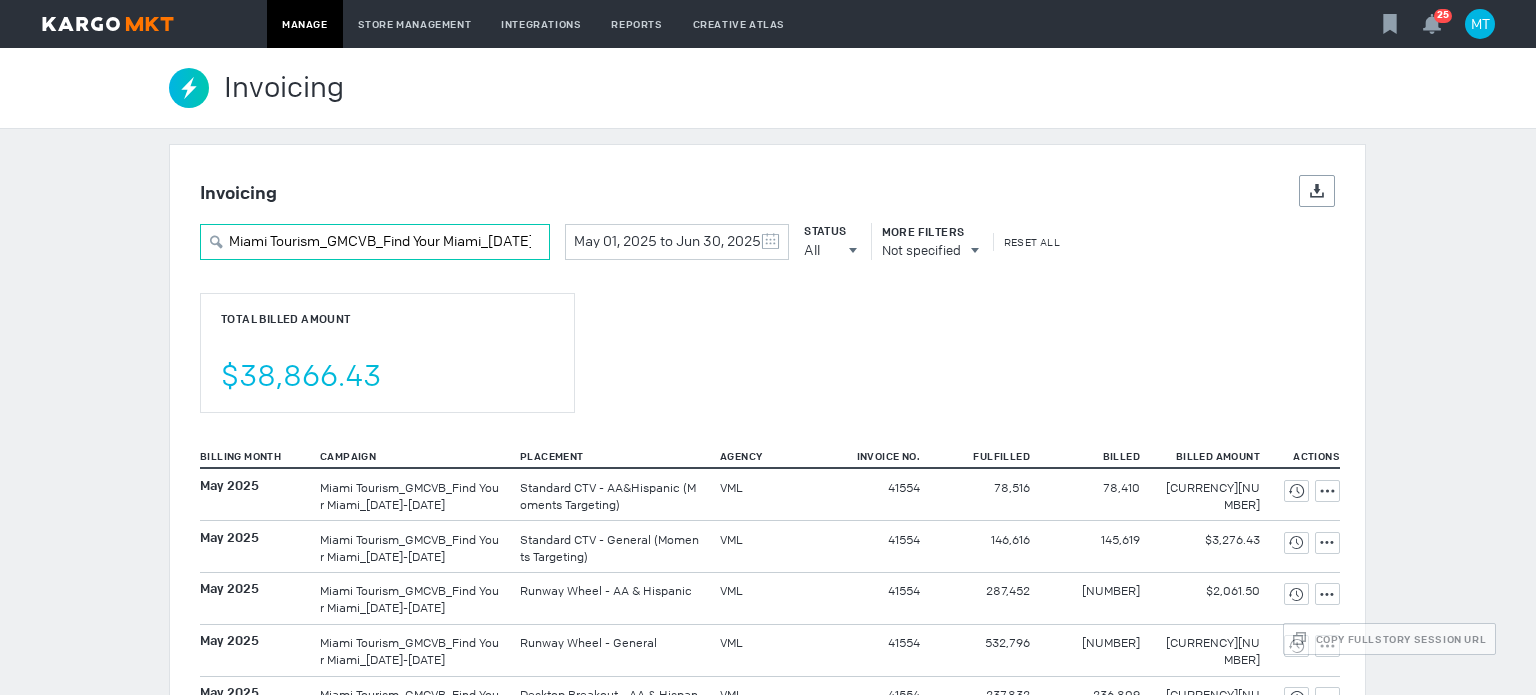 click on "Miami Tourism_GMCVB_Find Your Miami_[DATE]-[DATE]" at bounding box center [375, 242] 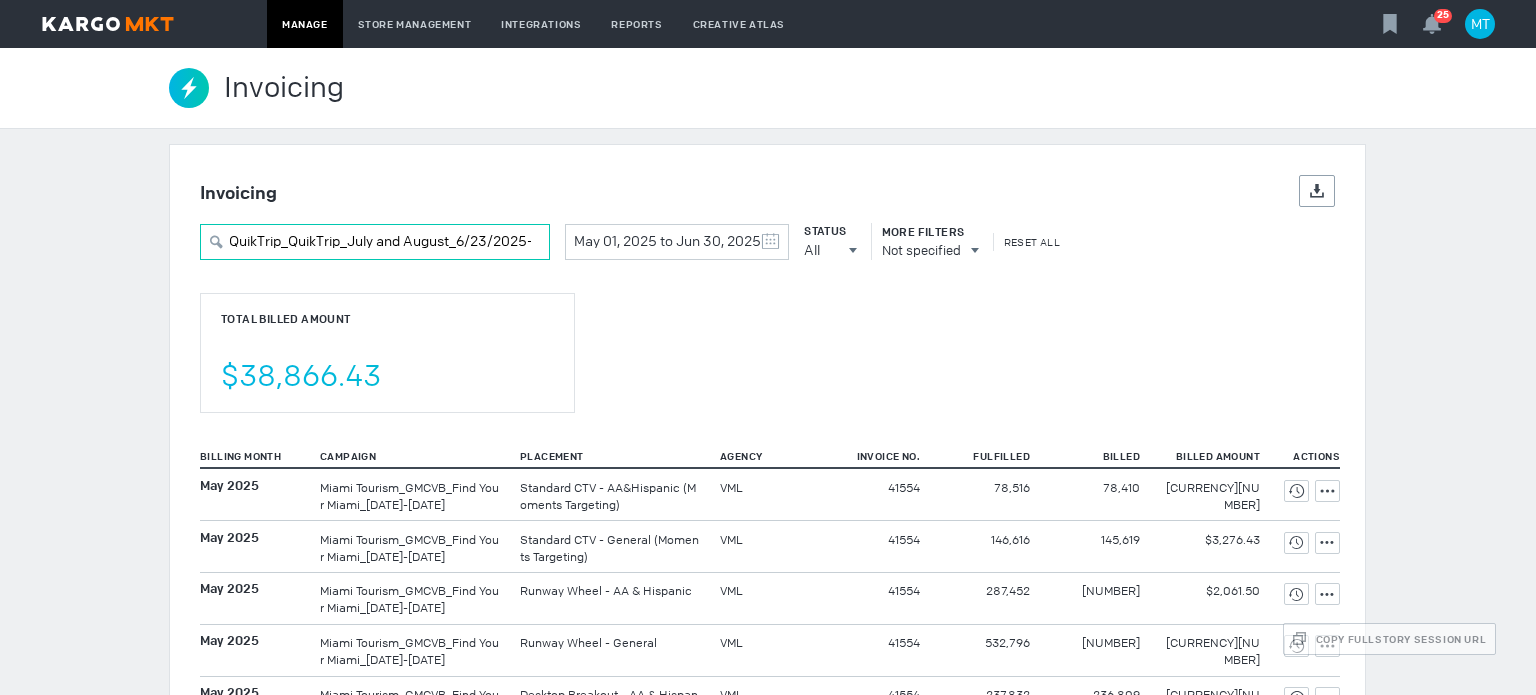 scroll, scrollTop: 0, scrollLeft: 72, axis: horizontal 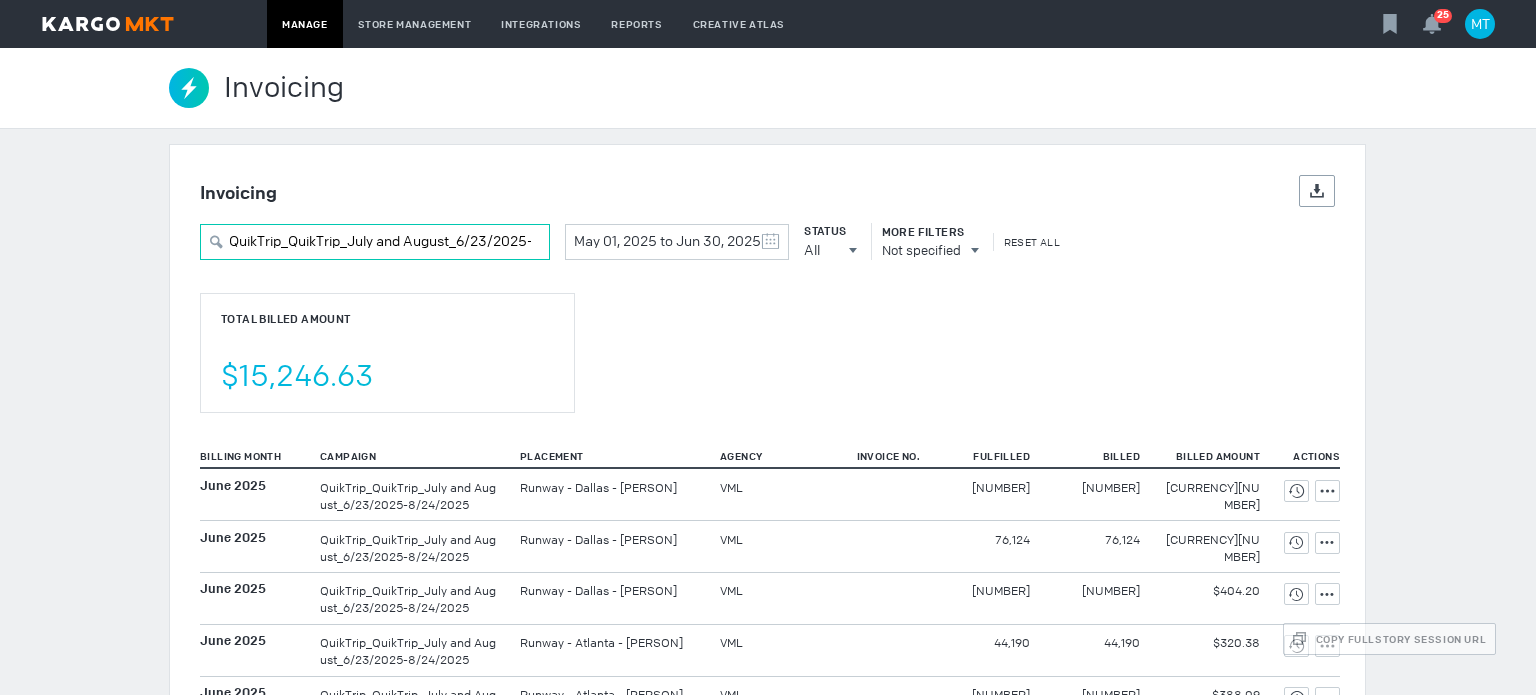 click on "QuikTrip_QuikTrip_July and August_6/23/2025-8/24/2025" at bounding box center (375, 242) 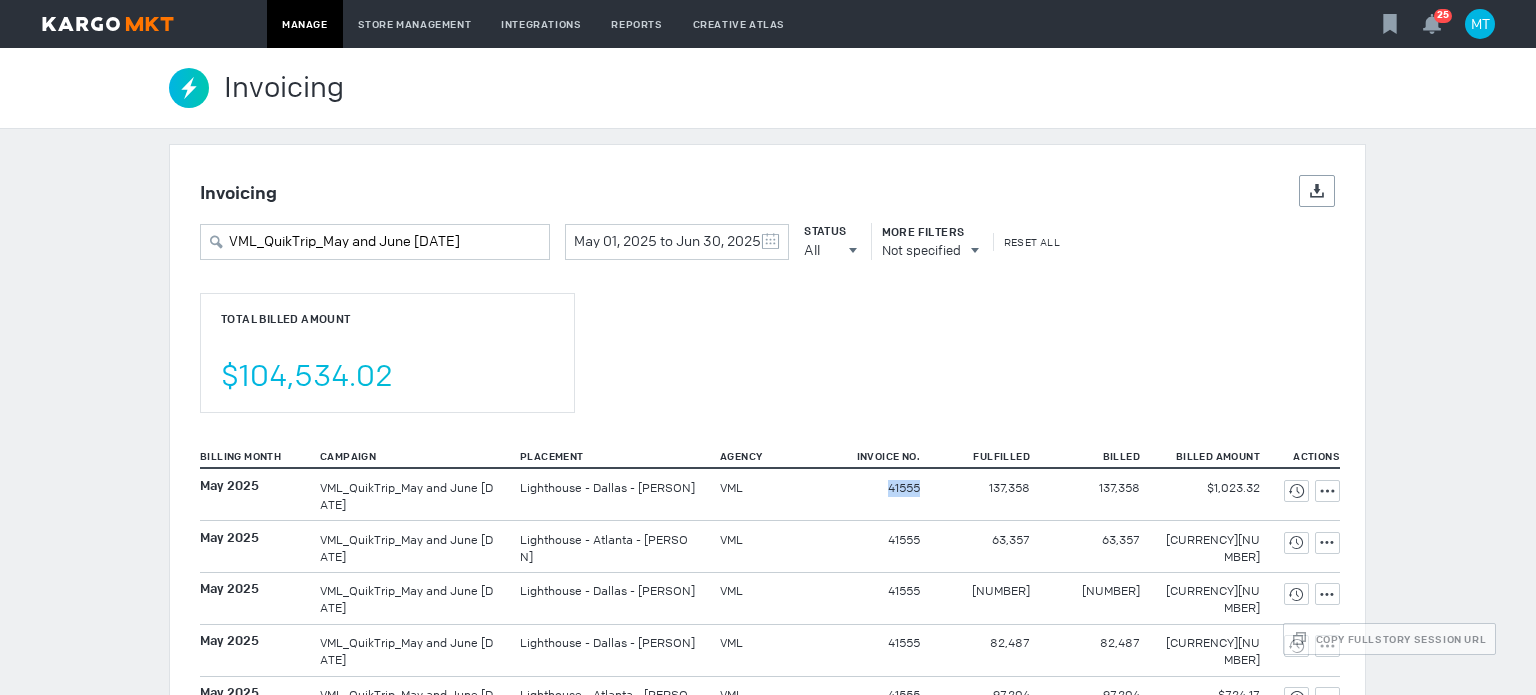 drag, startPoint x: 860, startPoint y: 500, endPoint x: 930, endPoint y: 500, distance: 70 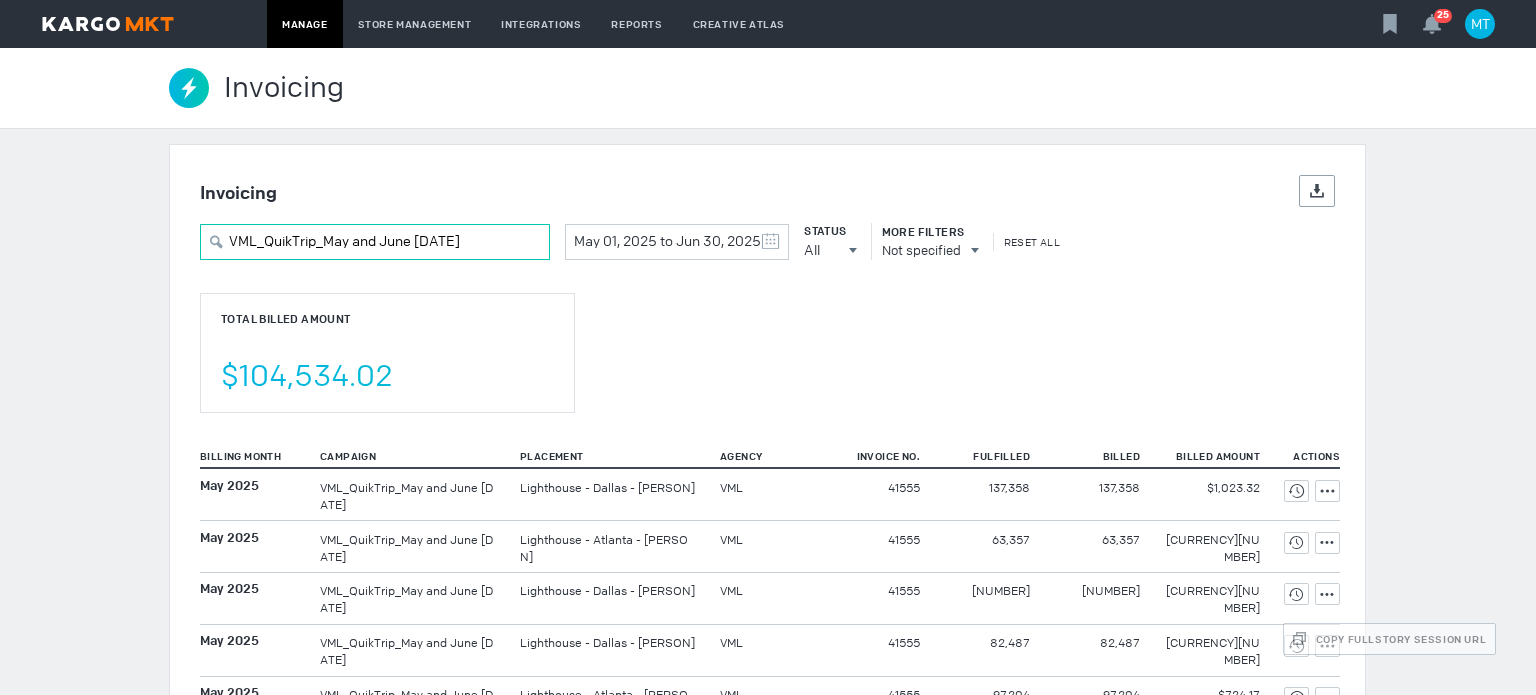 click on "VML_QuikTrip_May and June [DATE]" at bounding box center (375, 242) 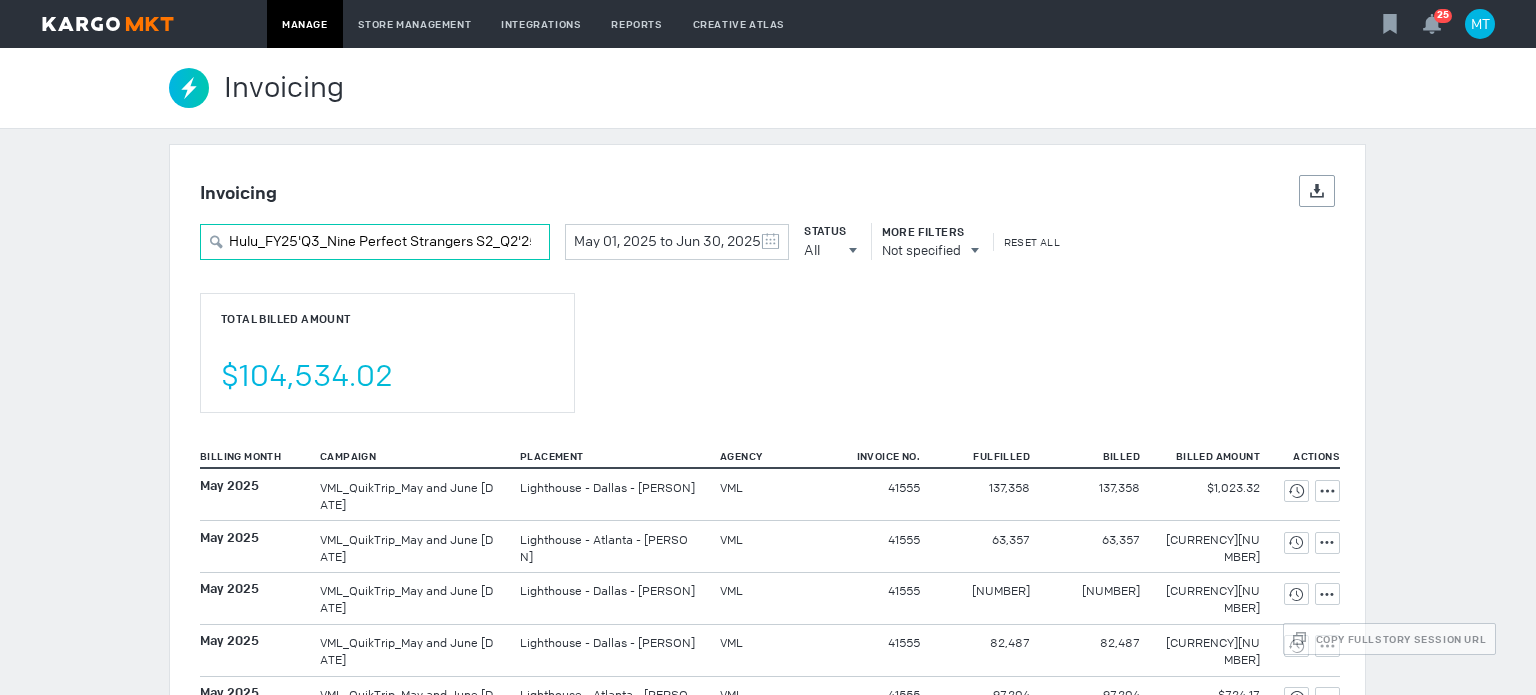scroll, scrollTop: 0, scrollLeft: 8, axis: horizontal 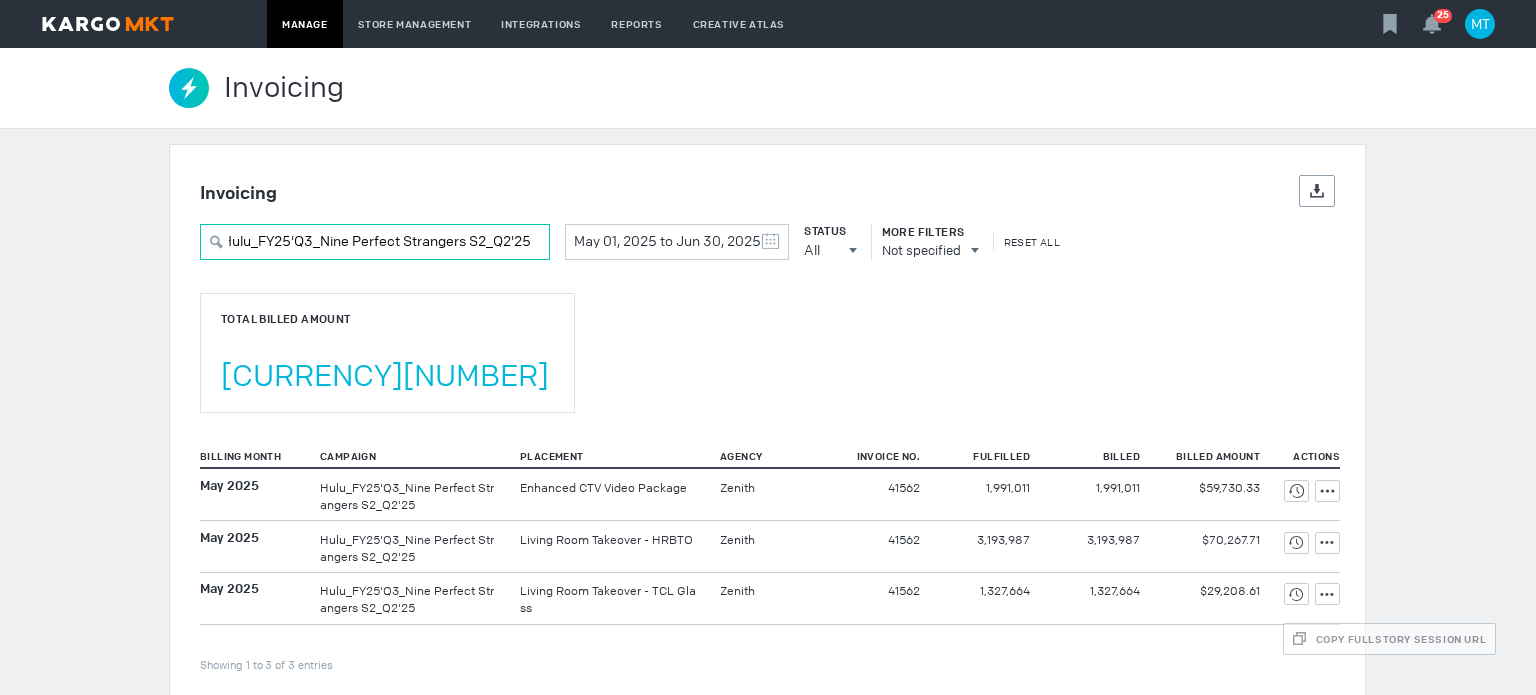 type on "Hulu_FY25'Q3_Nine Perfect Strangers S2_Q2'25" 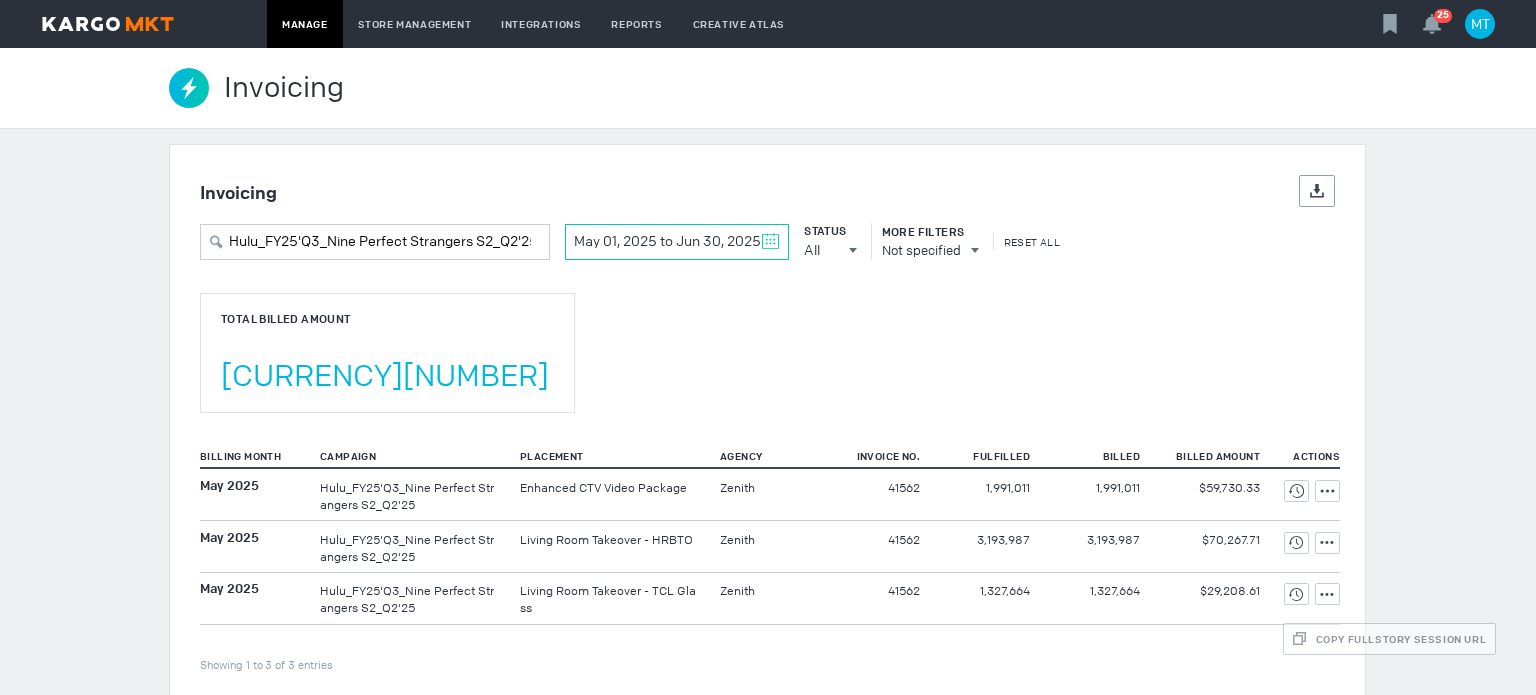 click at bounding box center [770, 241] 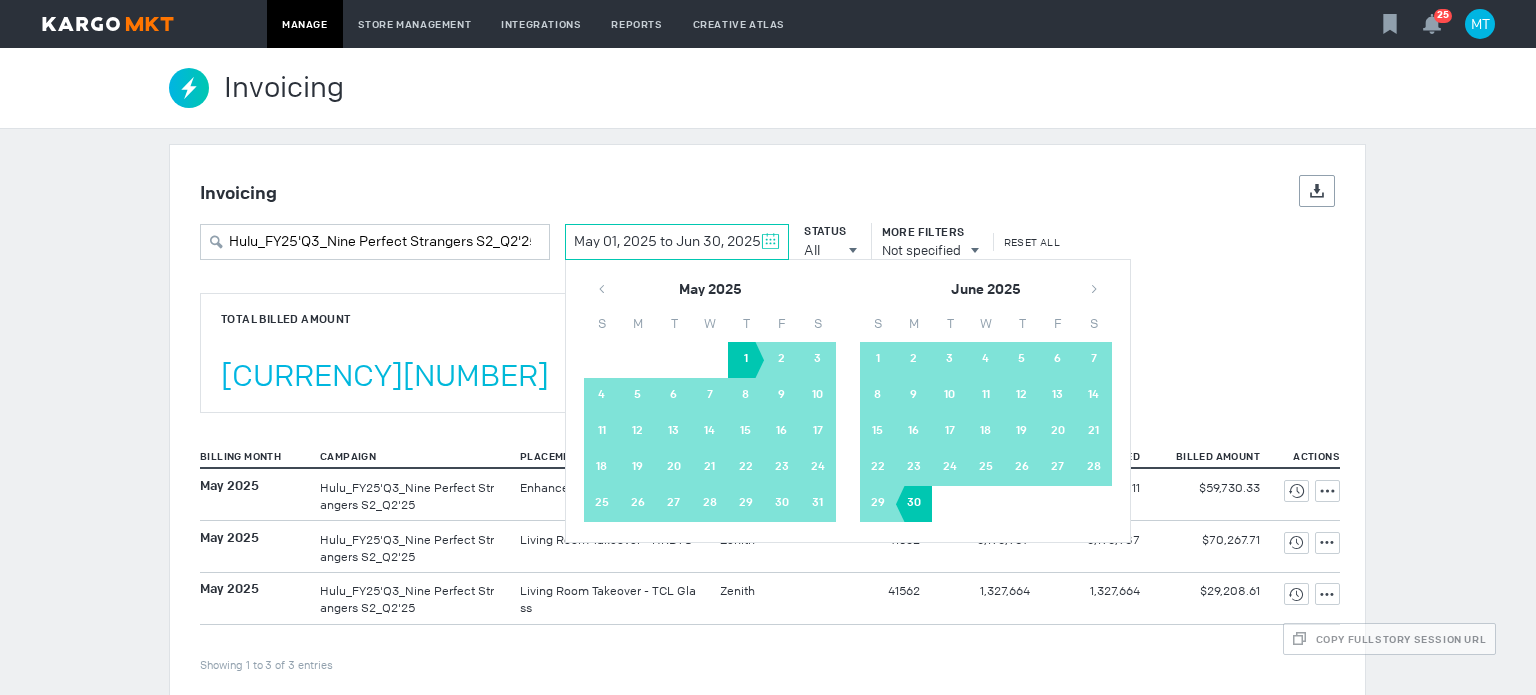 click on "1" at bounding box center [746, 360] 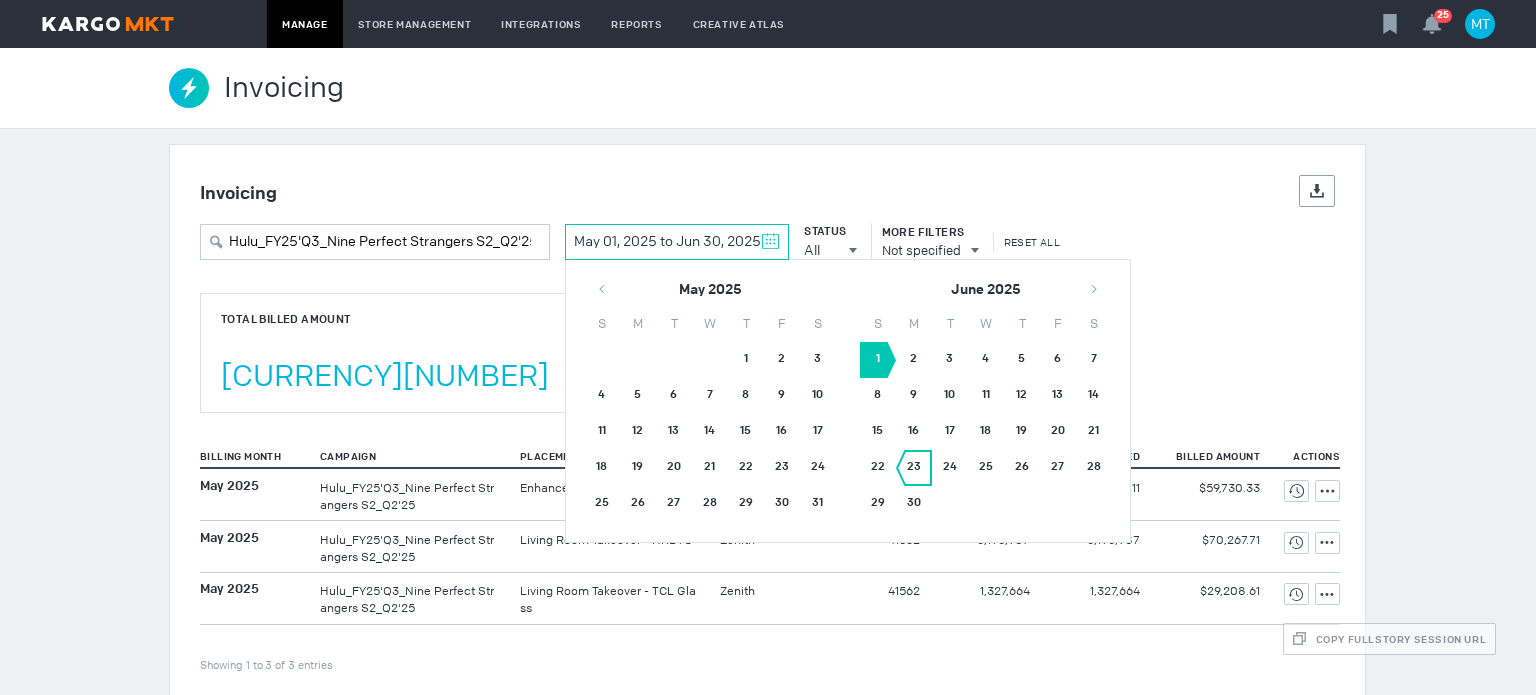 click on "23" at bounding box center (914, 468) 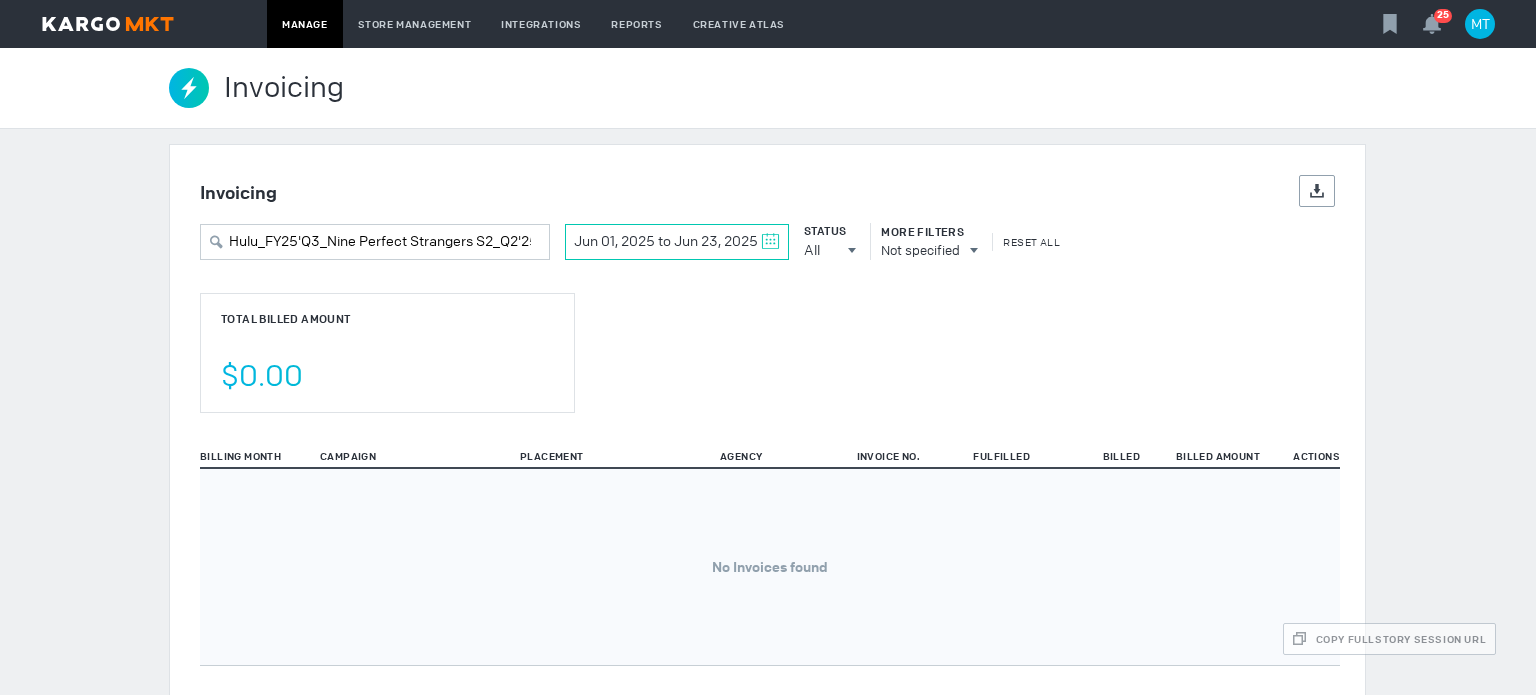 click at bounding box center (770, 241) 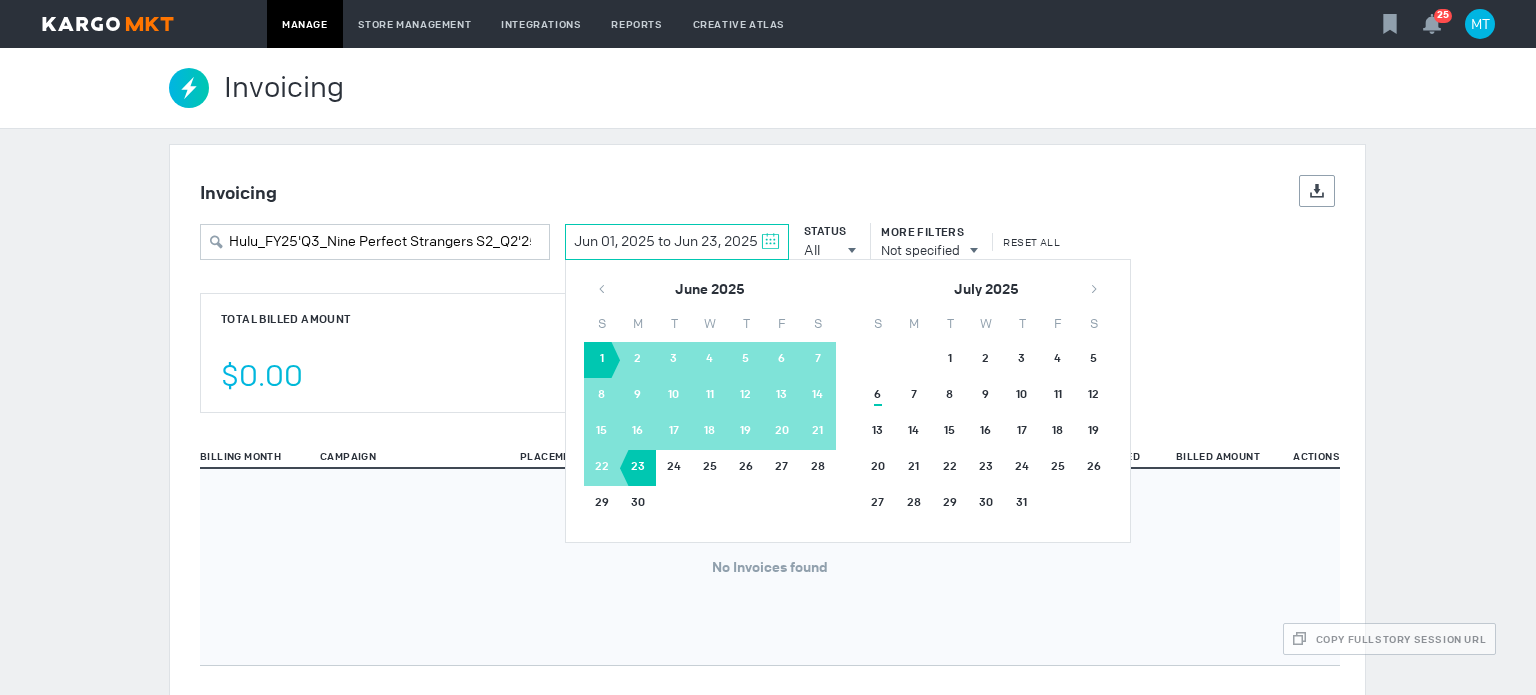 click on "1" at bounding box center (602, 360) 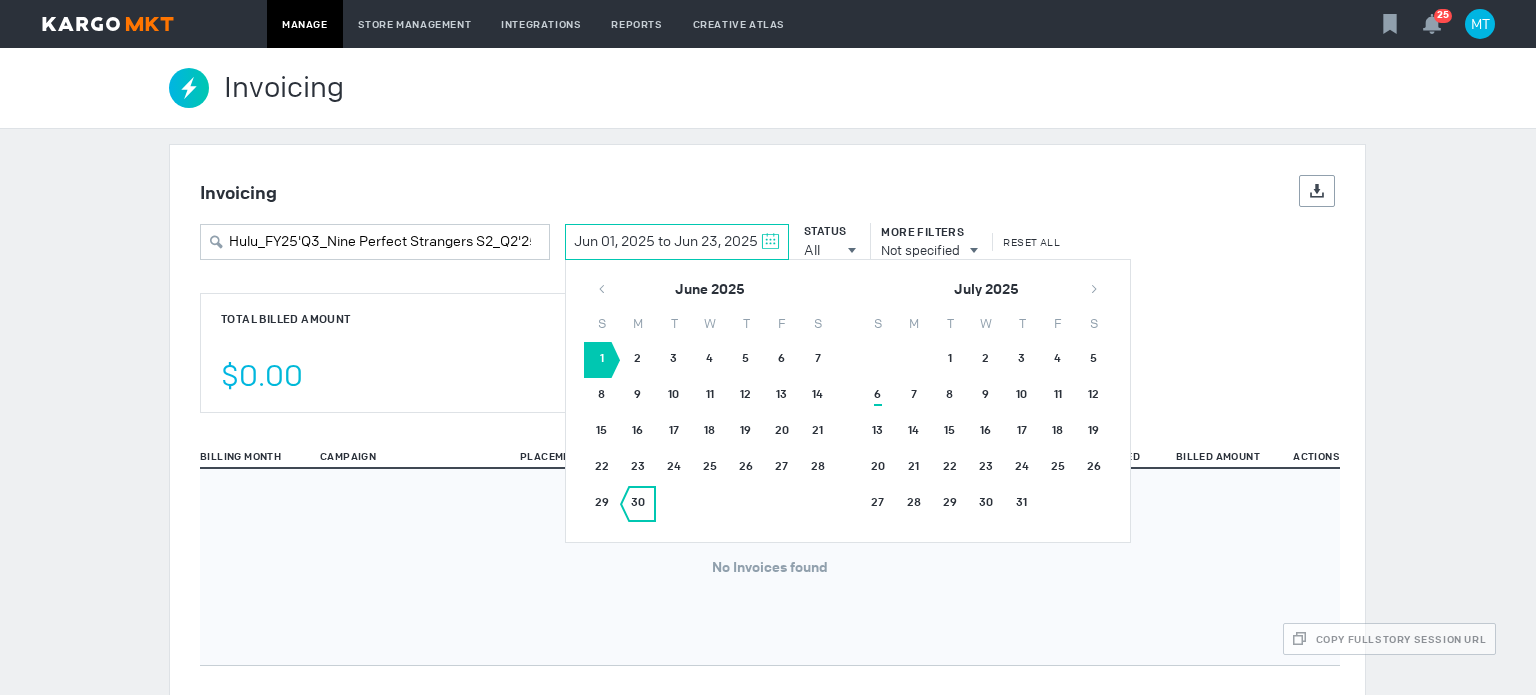 click on "30" at bounding box center (638, 504) 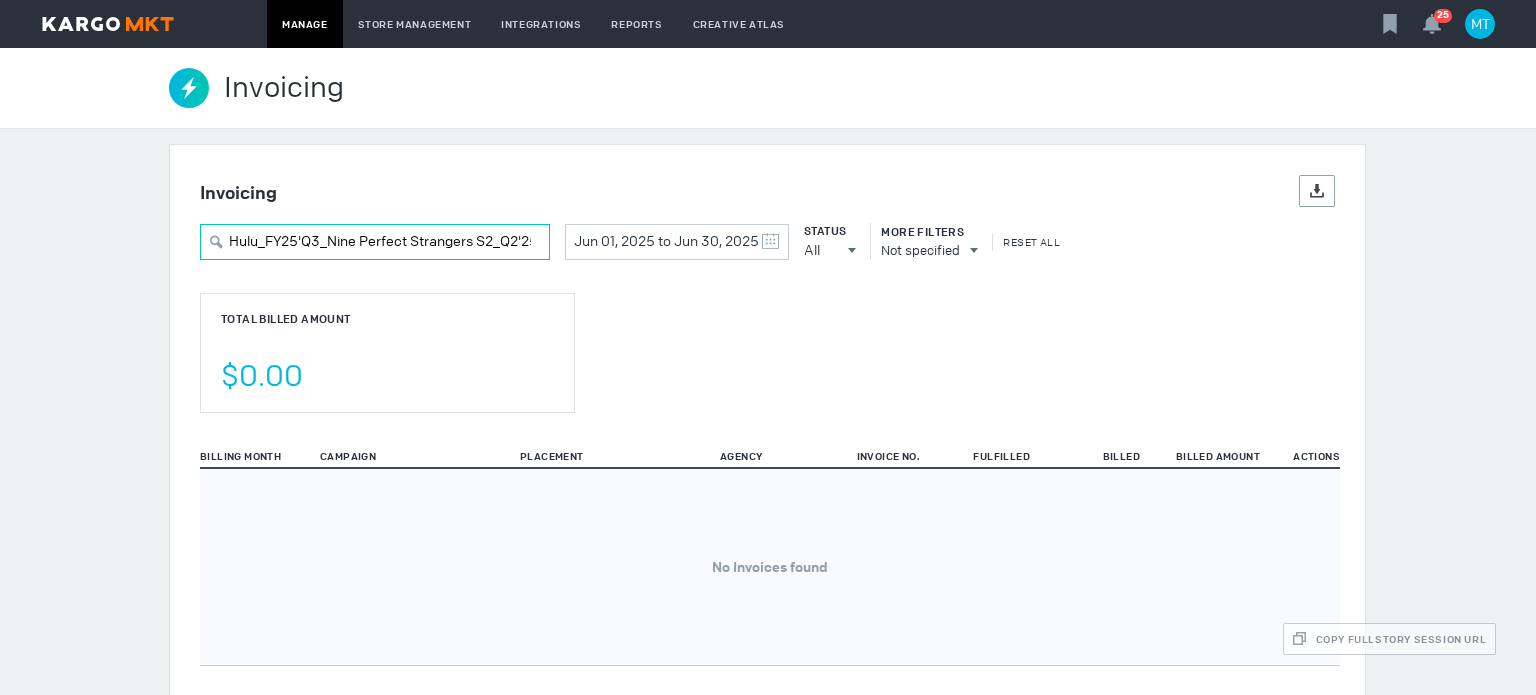 click on "Hulu_FY25'Q3_Nine Perfect Strangers S2_Q2'25" at bounding box center (375, 242) 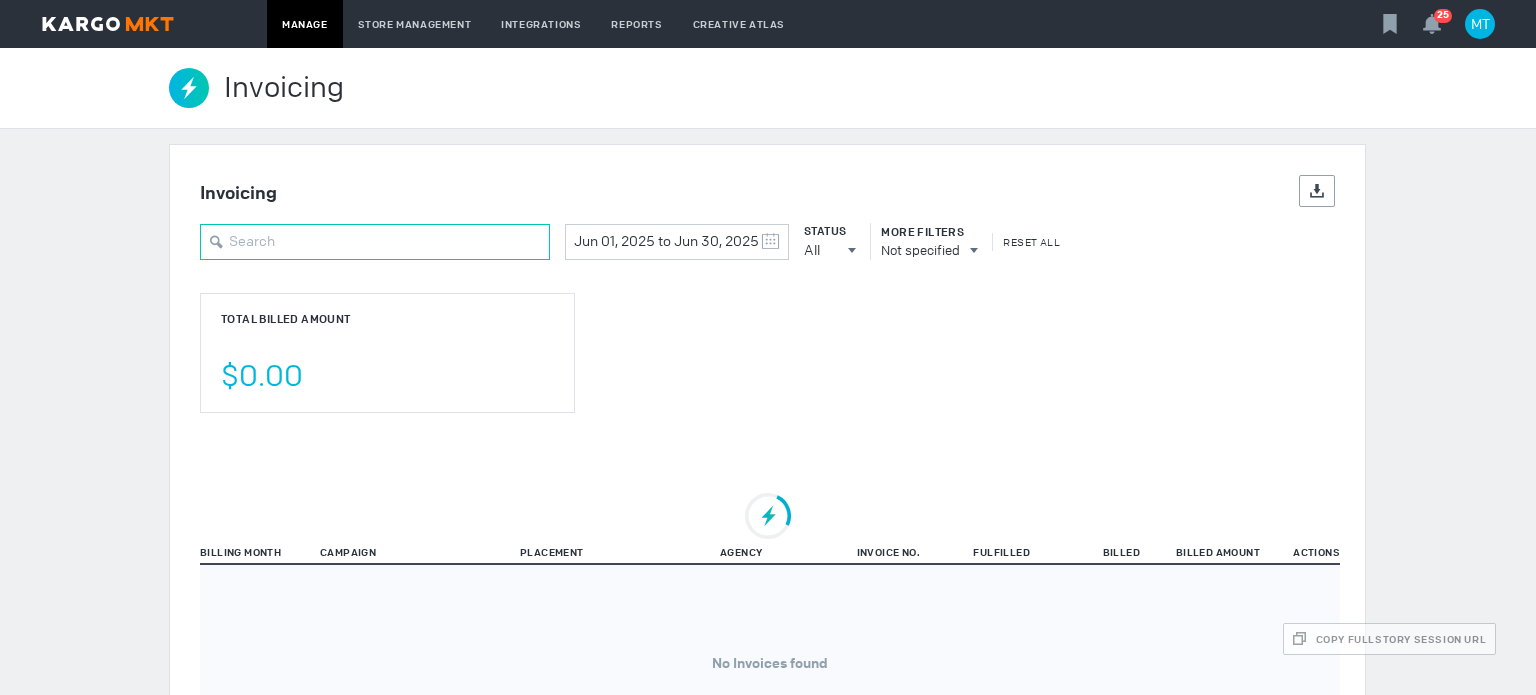 type 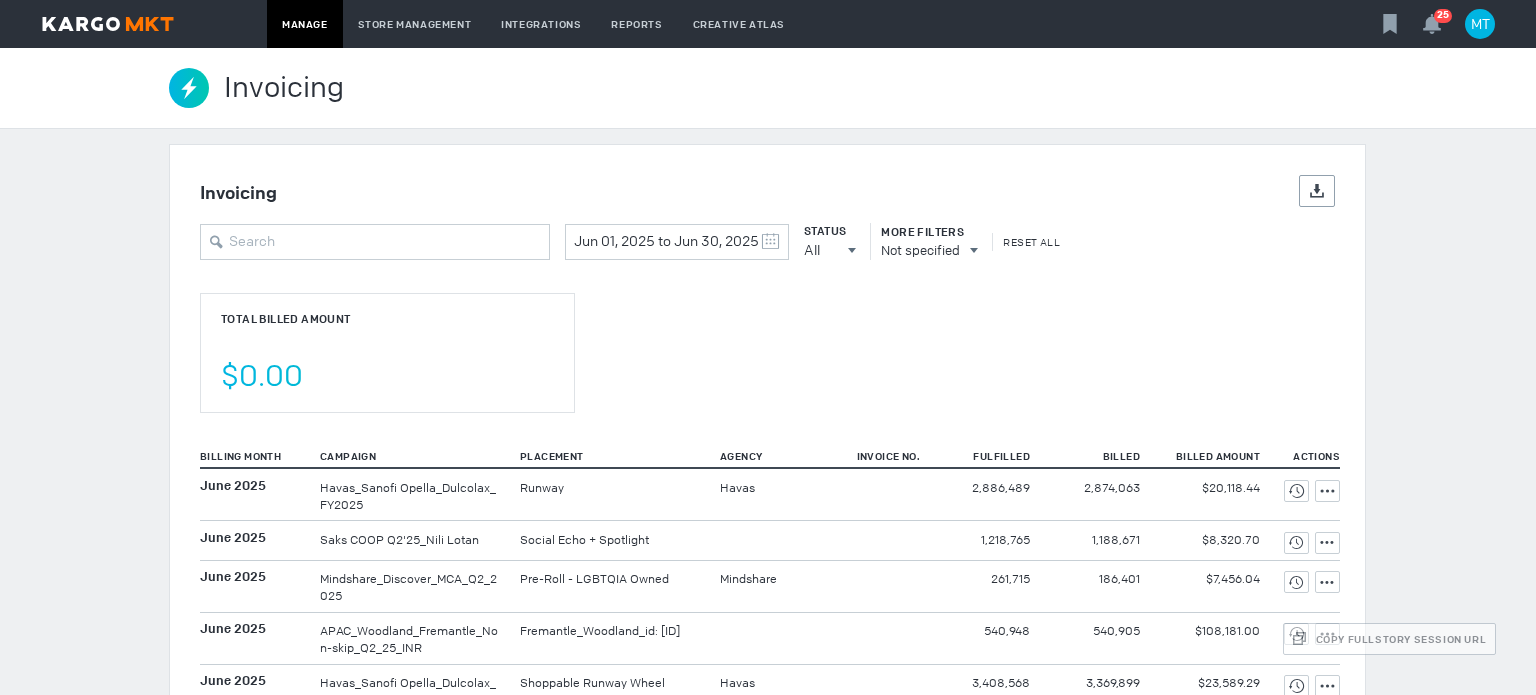 click on "Total Billed Amount [CURRENCY][NUMBER]" at bounding box center [767, 337] 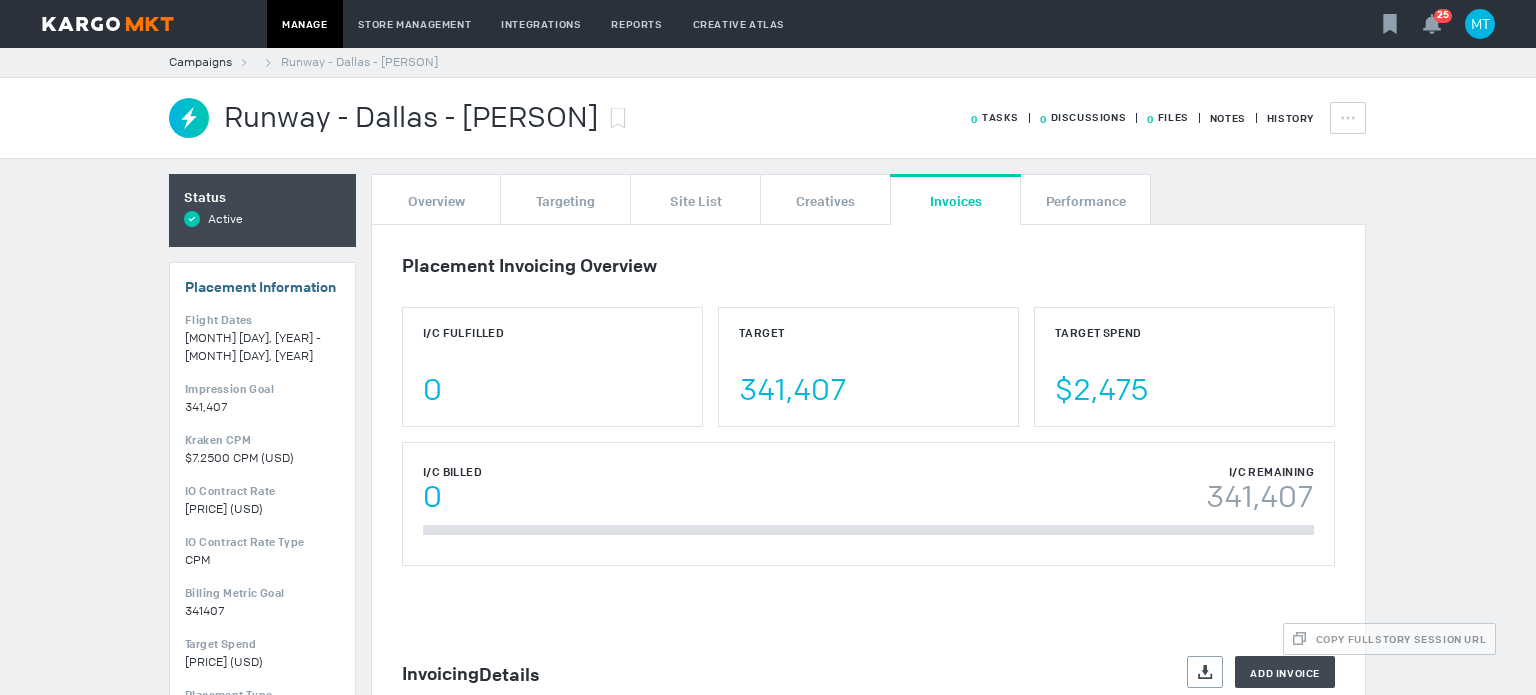 scroll, scrollTop: 0, scrollLeft: 0, axis: both 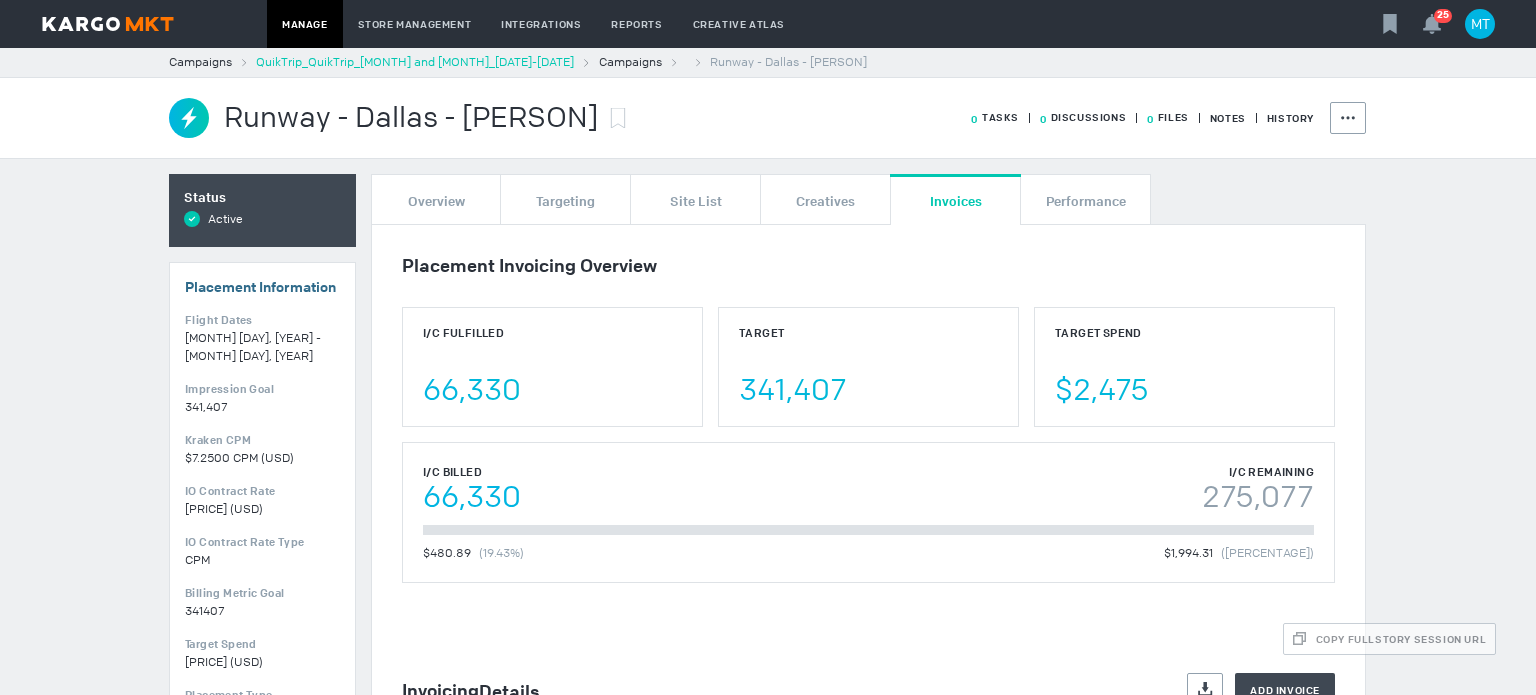 click on "QuikTrip_QuikTrip_[MONTH] and [MONTH]_[DATE]-[DATE]" at bounding box center (415, 62) 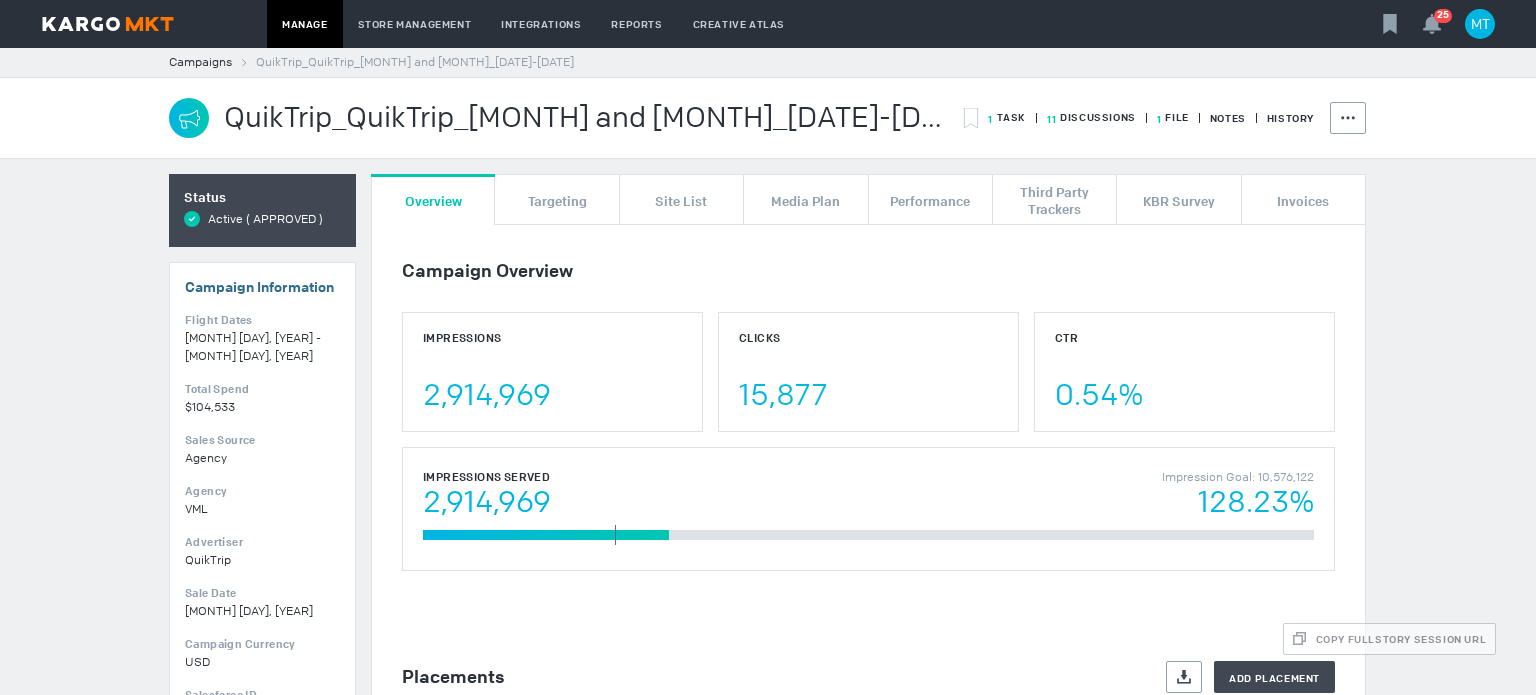 click on "1 File" at bounding box center [1007, 117] 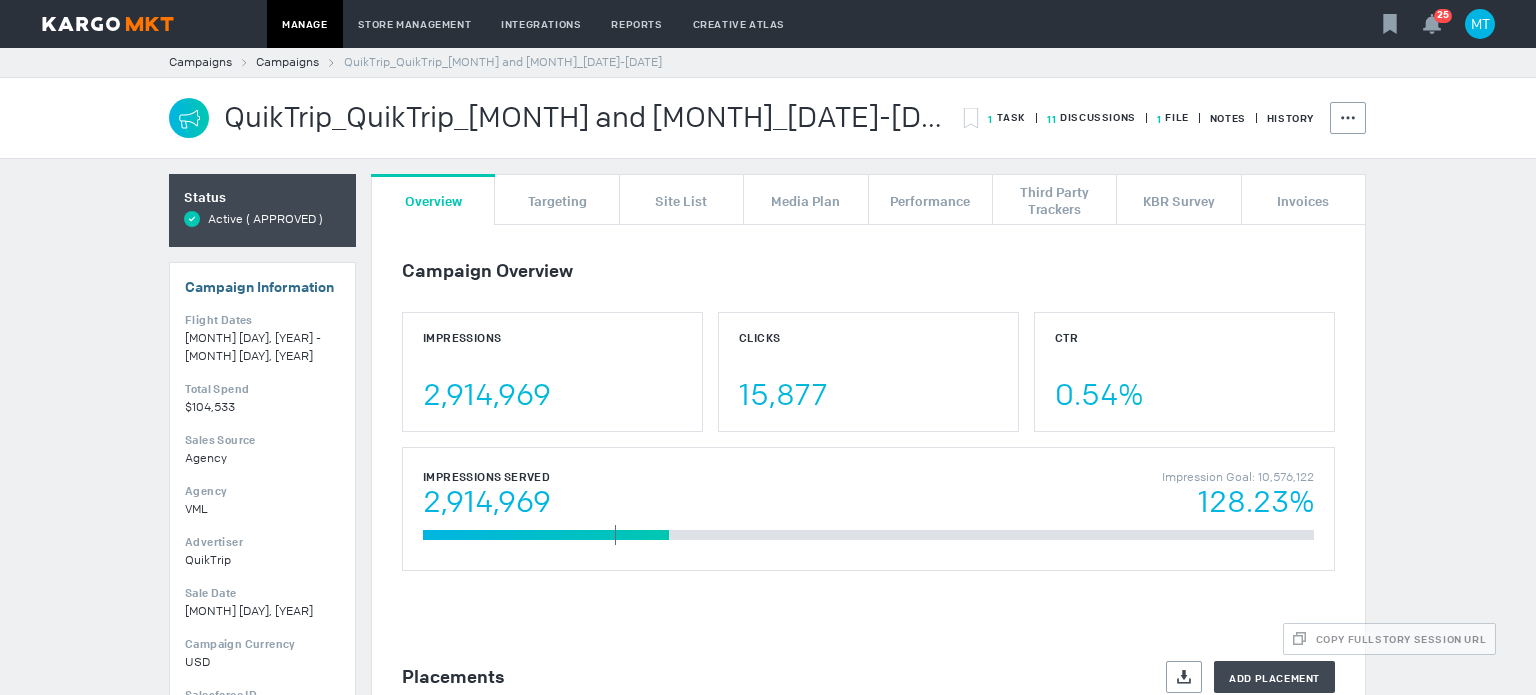 click on "1 File" at bounding box center [1007, 117] 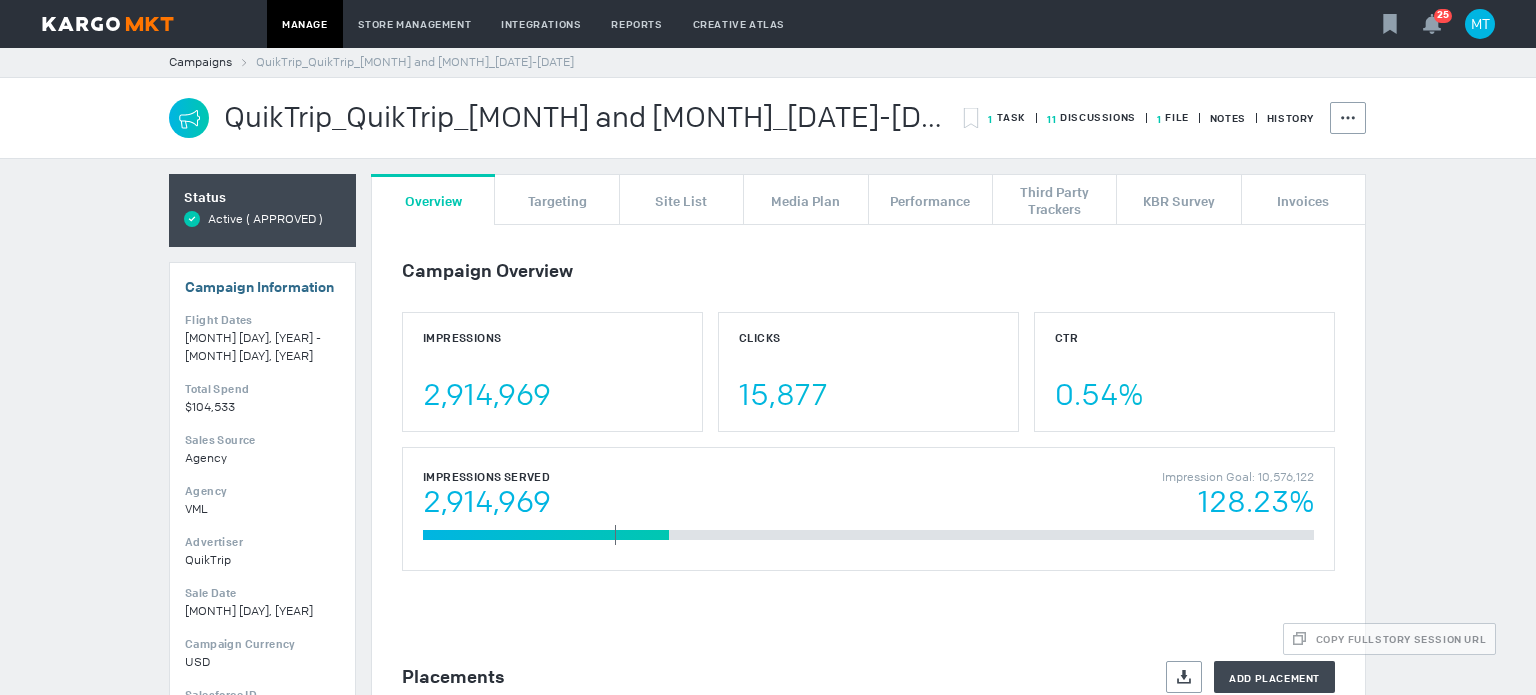 click on "1 File" at bounding box center [1162, 118] 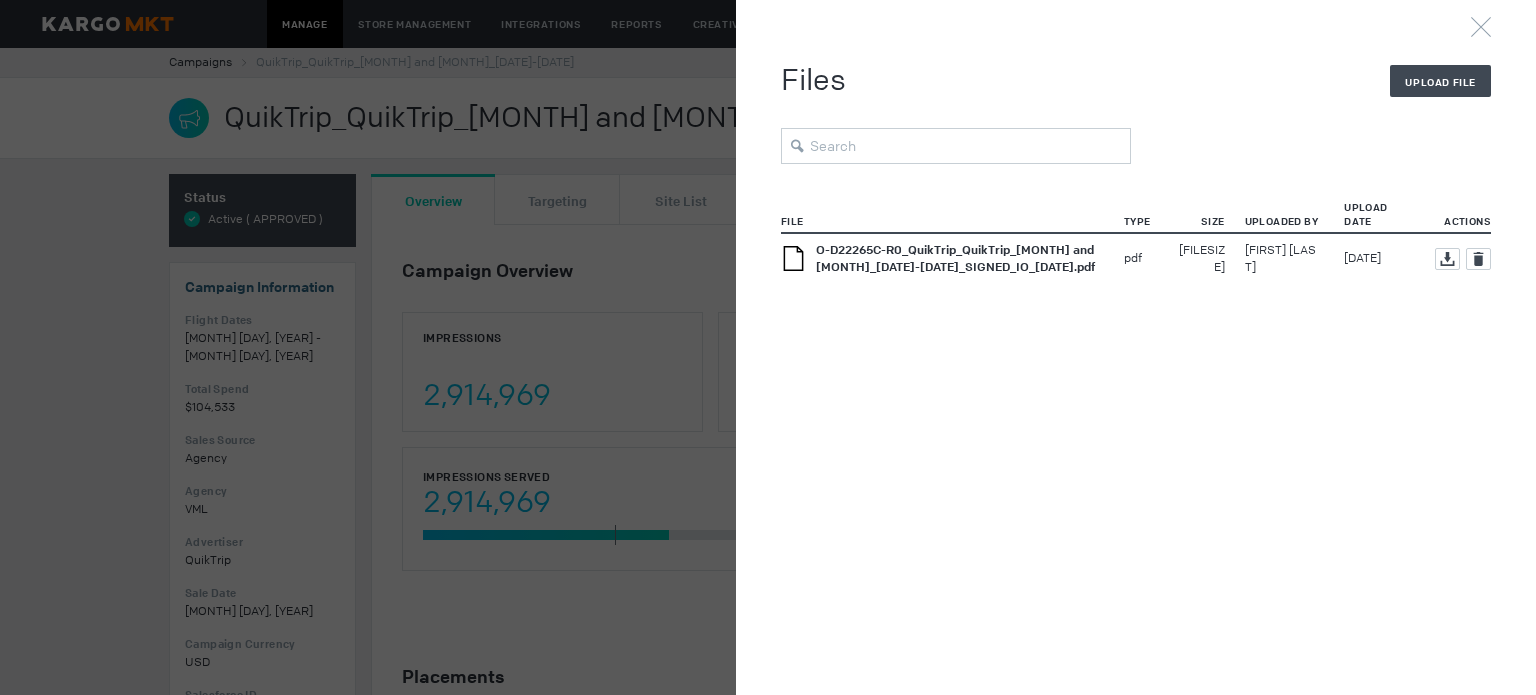 click on "O-D22265C-R0_QuikTrip_QuikTrip_July and August_6-23-2025-8-24-2025_SIGNED_IO_5.28.25.pdf" at bounding box center (955, 258) 